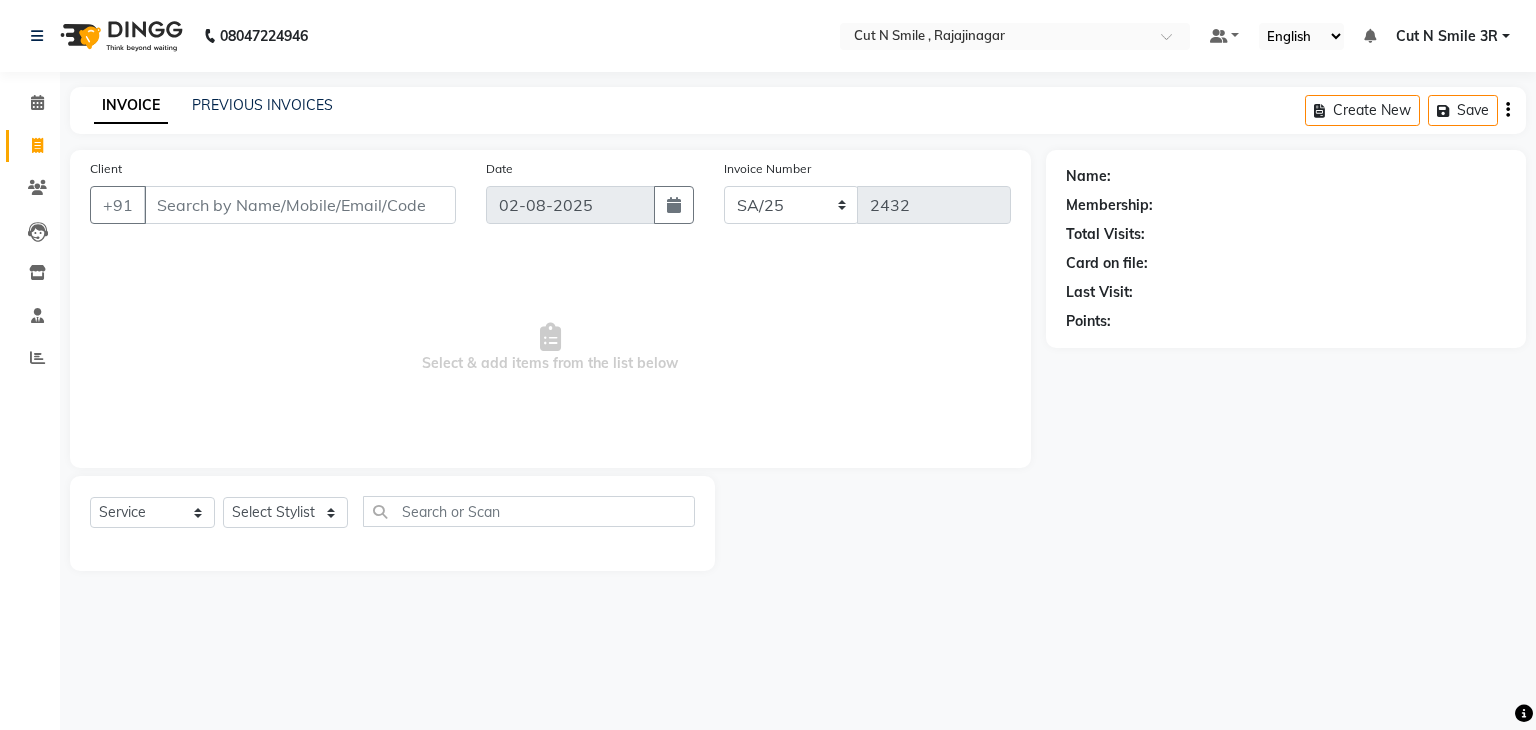 select on "7181" 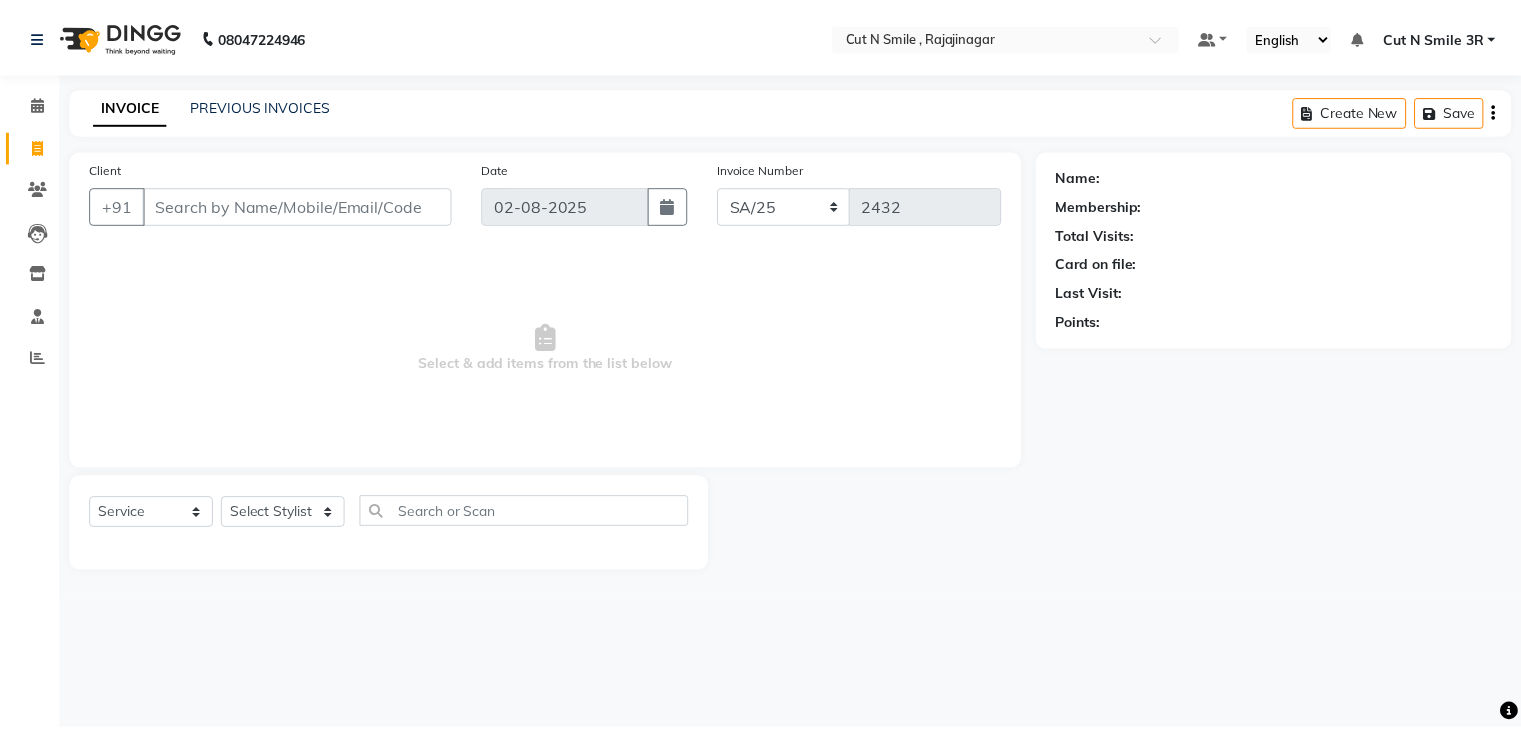 scroll, scrollTop: 0, scrollLeft: 0, axis: both 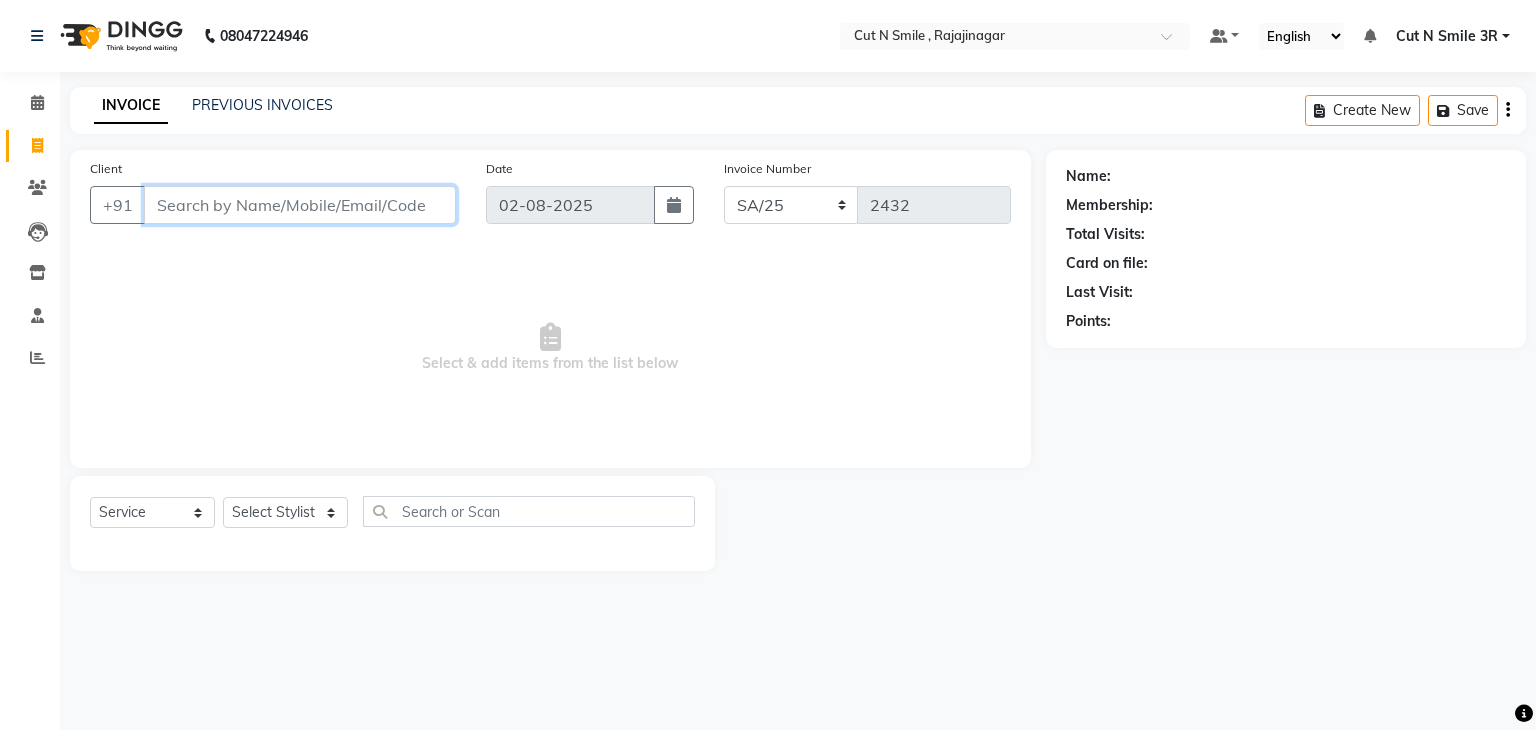 click on "Client" at bounding box center [300, 205] 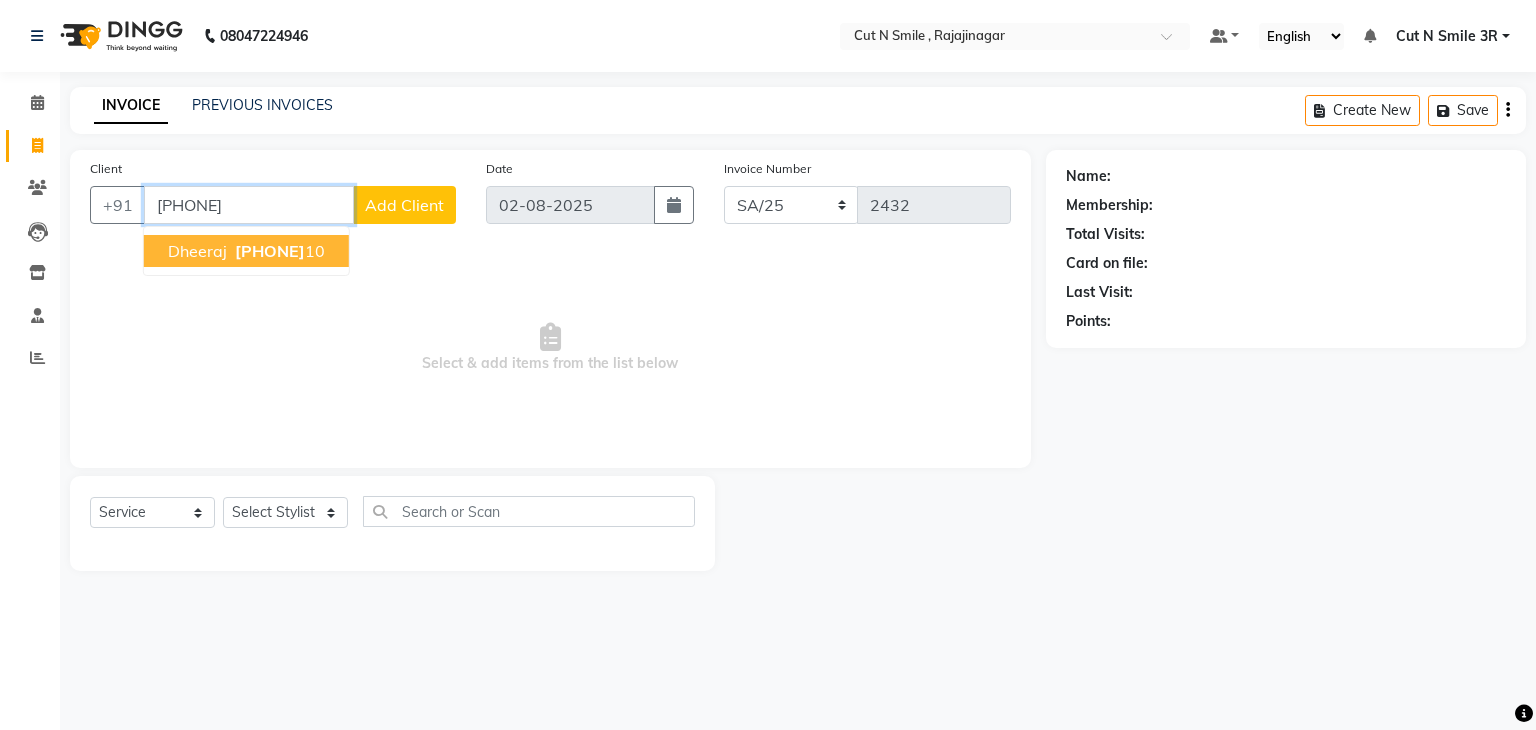 click on "[PHONE]" at bounding box center (270, 251) 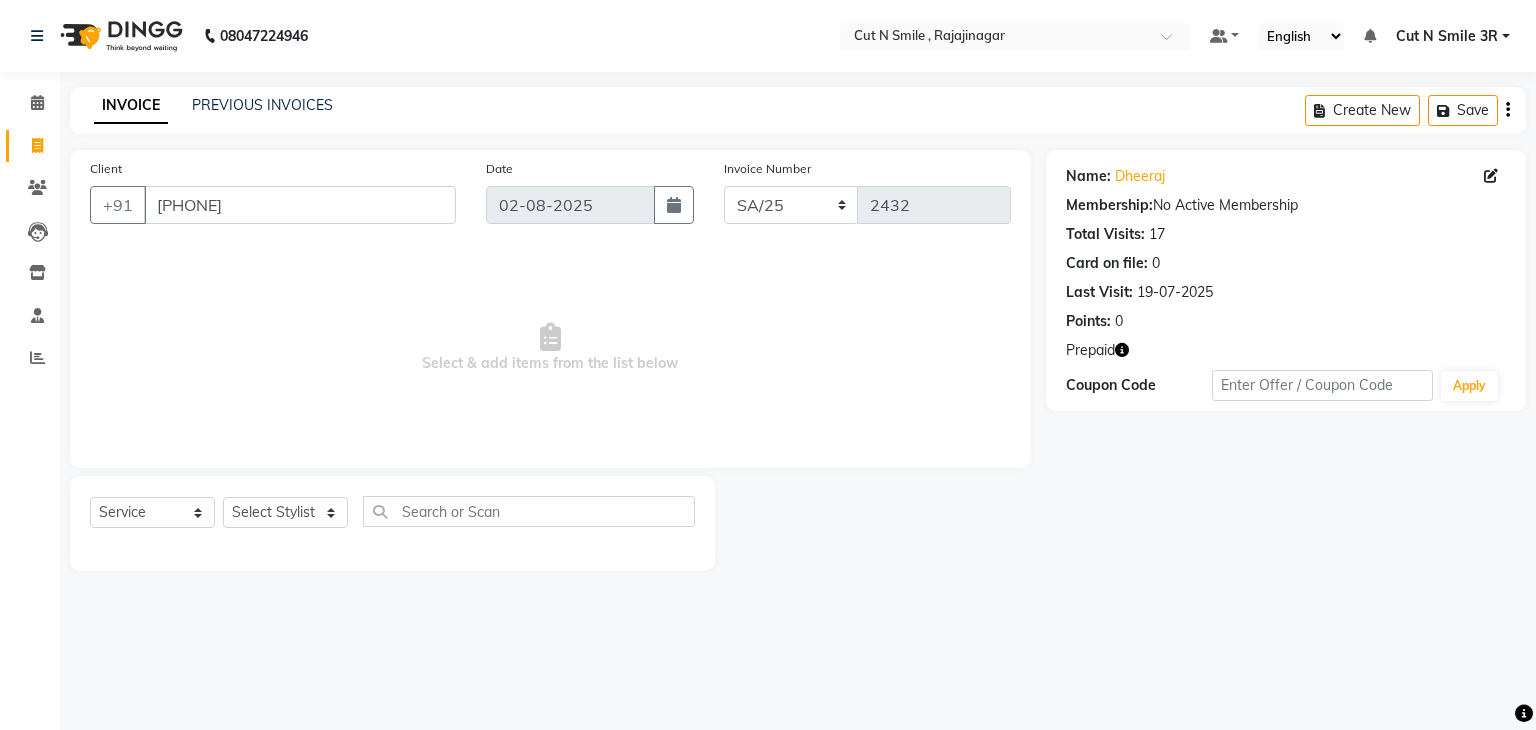 click 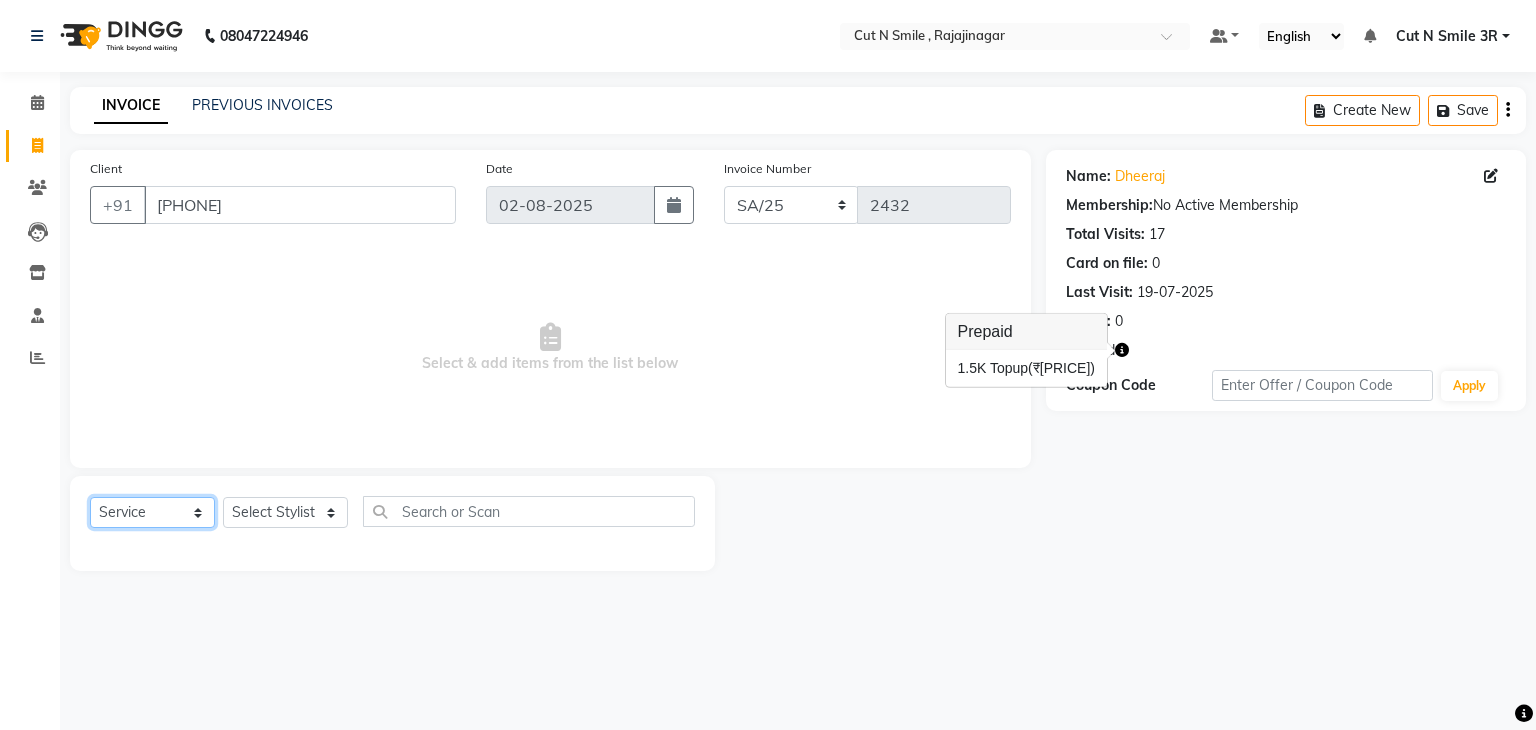 click on "Select  Service  Product  Membership  Package Voucher Prepaid Gift Card" 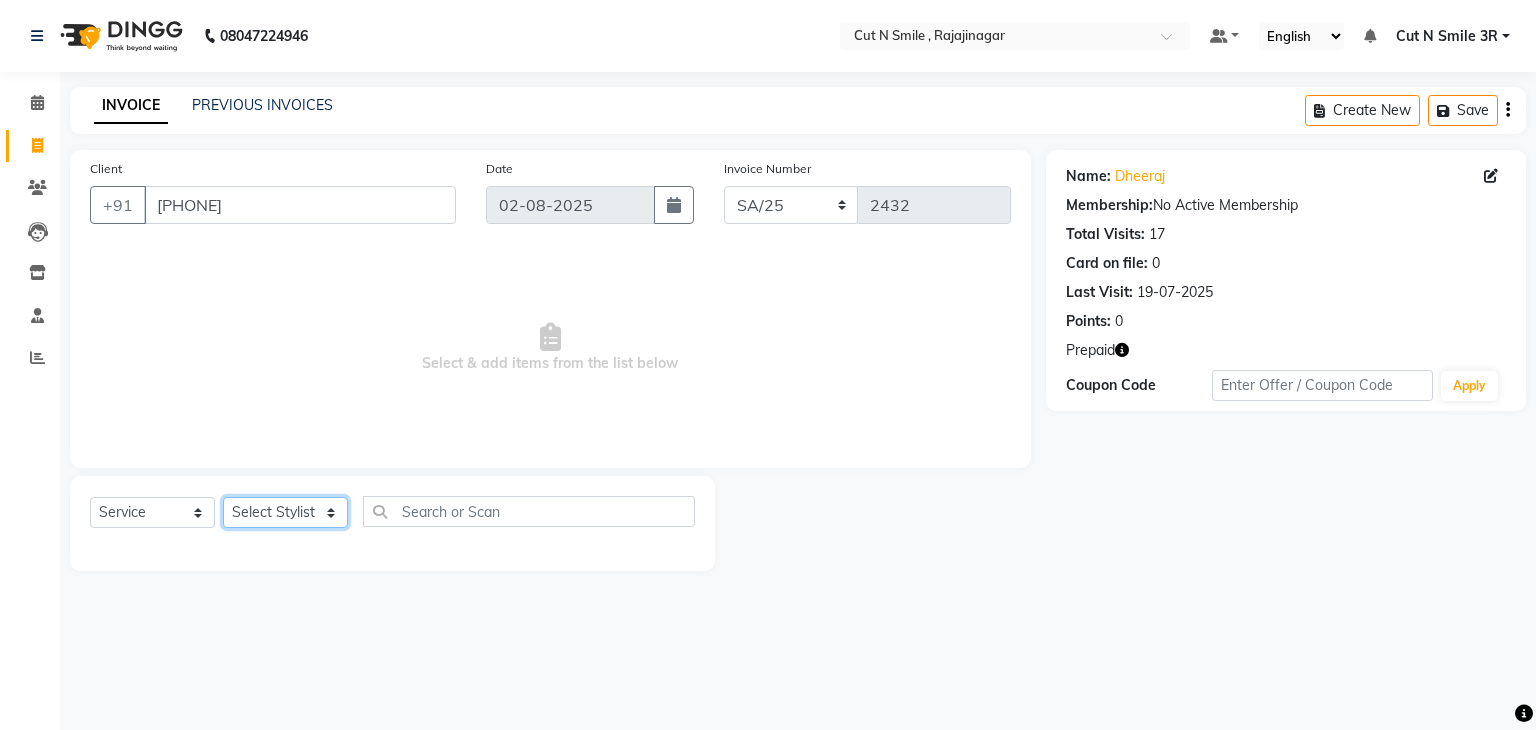 click on "Select Stylist Ali ML Ammu 3R Ankith VN Ash Mohammed 3R Atheek 3R Binitha 3R Bipana 4R CNS BOB  Cut N Smile 17M  Cut N Smile 3R Cut n Smile 4R Cut N Smile 9M Cut N Smile ML Cut N Smile V Fazil Ali 4R Govind VN Hema 4R Jayashree VN Karan VN Love 4R Mani Singh 3R Manu 4R  Muskaan VN Nadeem 4R N D M 4R NDM Alam 4R Noushad VN Pavan 4R Priya BOB Priyanka 3R Rahul 3R Ravi 3R Riya BOB Rohith 4R Roobina 3R Roopa 4R Rubina BOB Sahil Ahmed 3R Sahil Bhatti 4R Sameer 3R Sanajana BOB  Sanjana BOB Sarita VN Shaan 4R Shahid 4R Shakir VN Shanavaaz BOB Shiney 3R Shivu Raj 4R Srijana BOB Sunil Laddi 4R Sunny VN Supriya BOB Sushmitha 4R Vakeel 3R Varas 4R Varas BOB Vishwa VN" 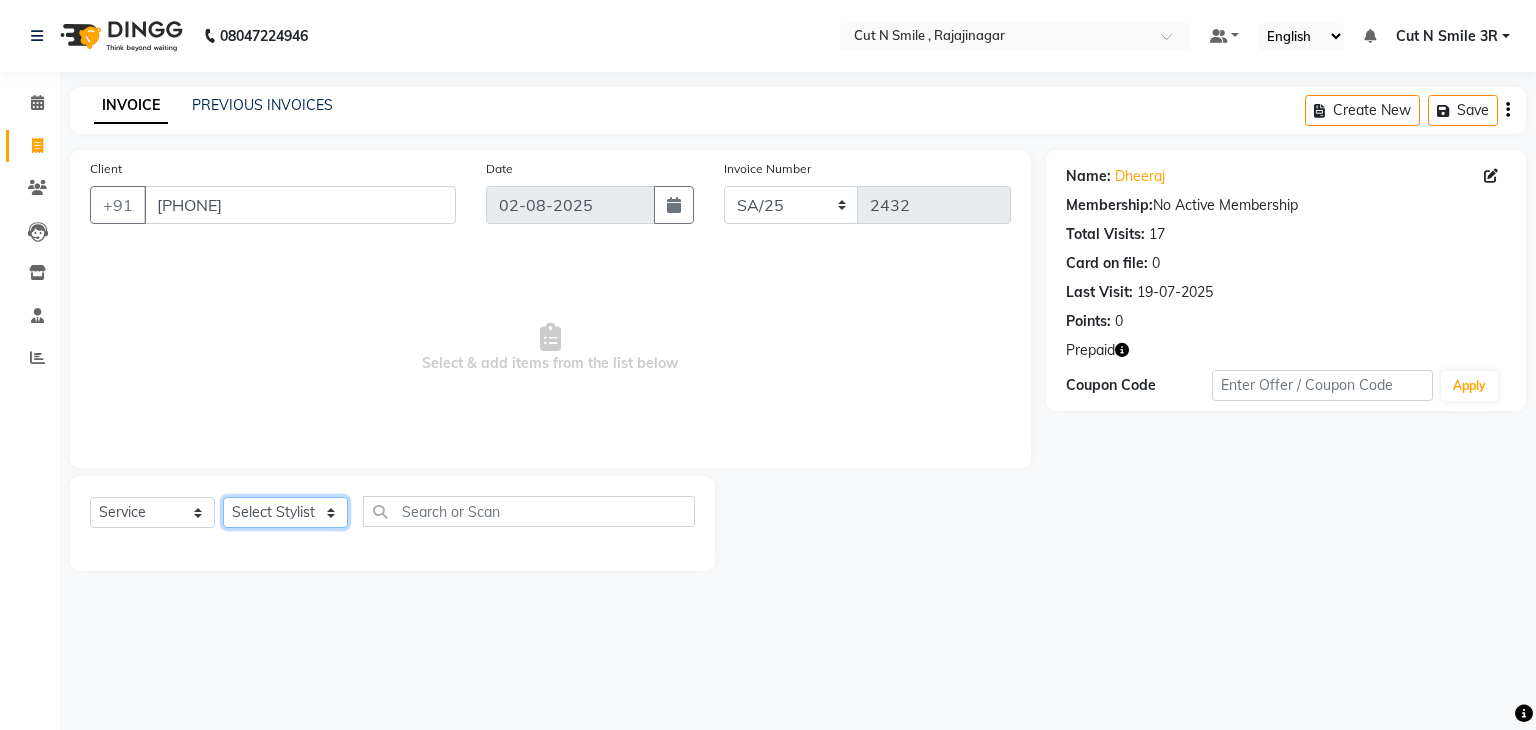 select on "58685" 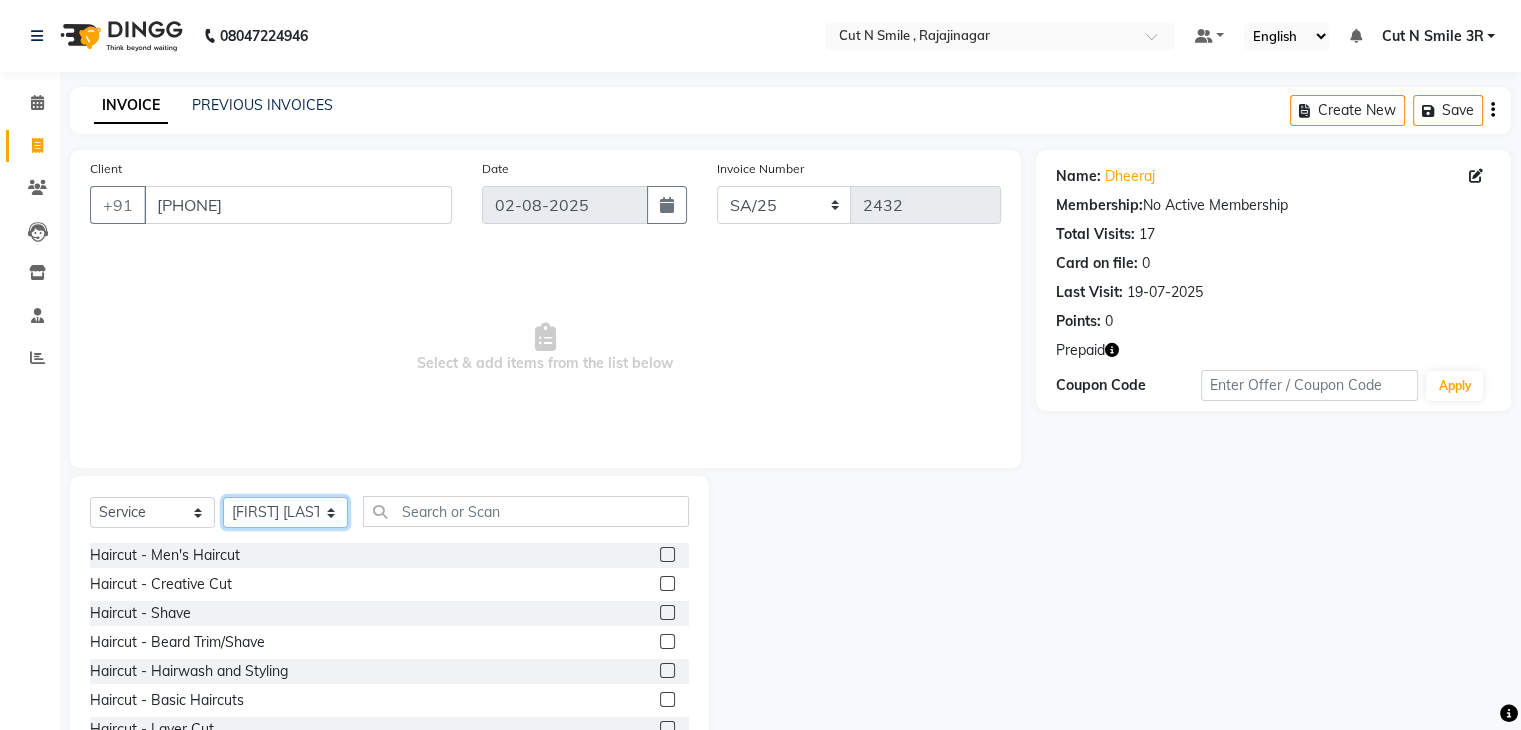 drag, startPoint x: 276, startPoint y: 518, endPoint x: 456, endPoint y: 512, distance: 180.09998 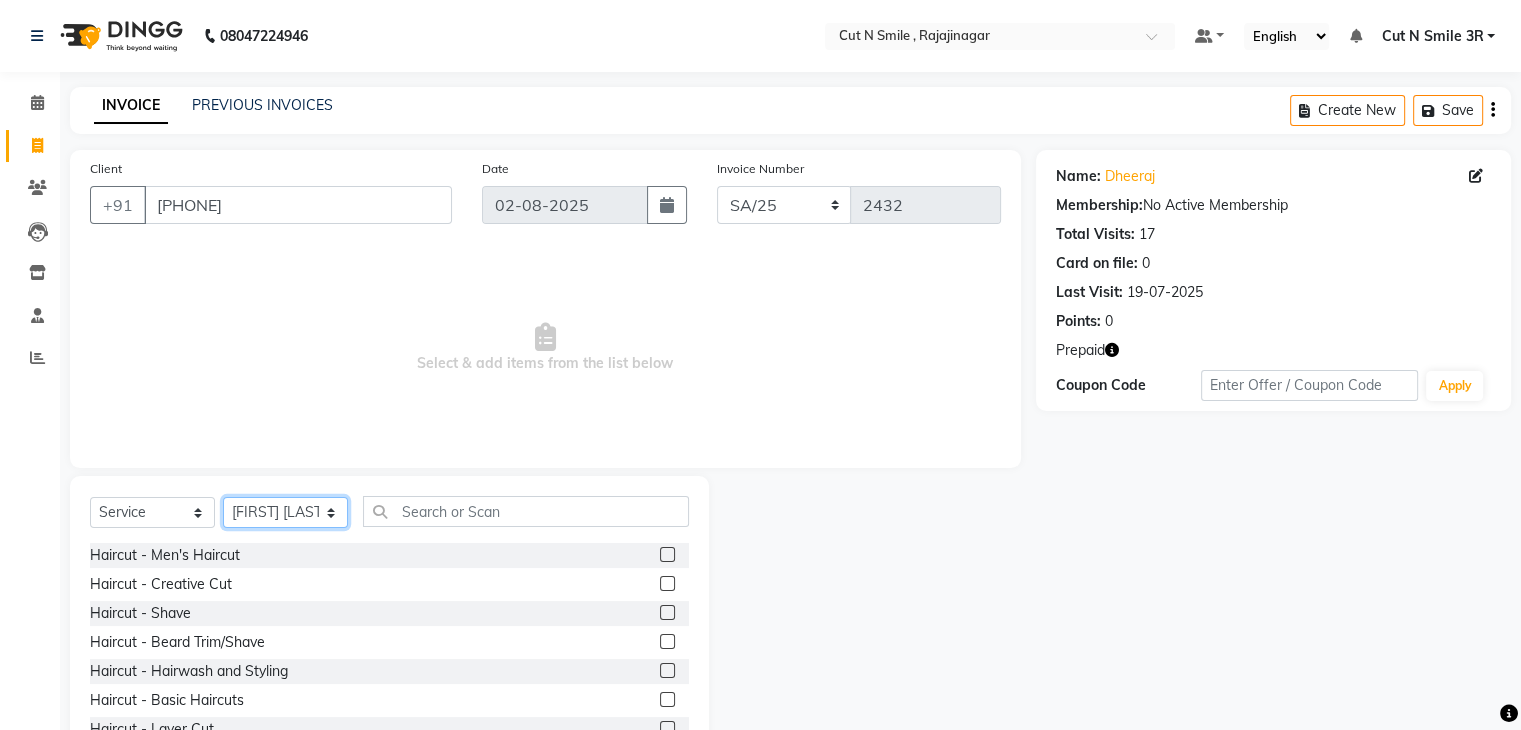 click on "Select Service Product Membership Package Voucher Prepaid Gift Card Select Stylist Ali ML Ammu 3R Ankith VN Ash Mohammed 3R Atheek 3R Binitha 3R Bipana 4R CNS BOB Cut N Smile 17M Cut N Smile 3R Cut n Smile 4R Cut N Smile 9M Cut N Smile ML Cut N Smile V Fazil Ali 4R Govind VN Hema 4R Jayashree VN Karan VN Love 4R Mani Singh 3R Manu 4R Muskaan VN Nadeem 4R N D M 4R NDM Alam 4R Noushad VN Pavan 4R Priya BOB Priyanka 3R Rahul 3R Ravi 3R Riya BOB Rohith 4R Roobina 3R Roopa 4R Rubina BOB Sahil Ahmed 3R Sahil Bhatti 4R Sameer 3R Sanajana BOB Sanjana BOB Sarita VN Shaan 4R Shahid 4R Shakir VN Shanavaaz BOB Shiney 3R Shivu Raj 4R Srijana BOB Sunil Laddi 4R Sunny VN Supriya BOB Sushmitha 4R Vakeel 3R Varas 4R Varas BOB Vishwa VN" 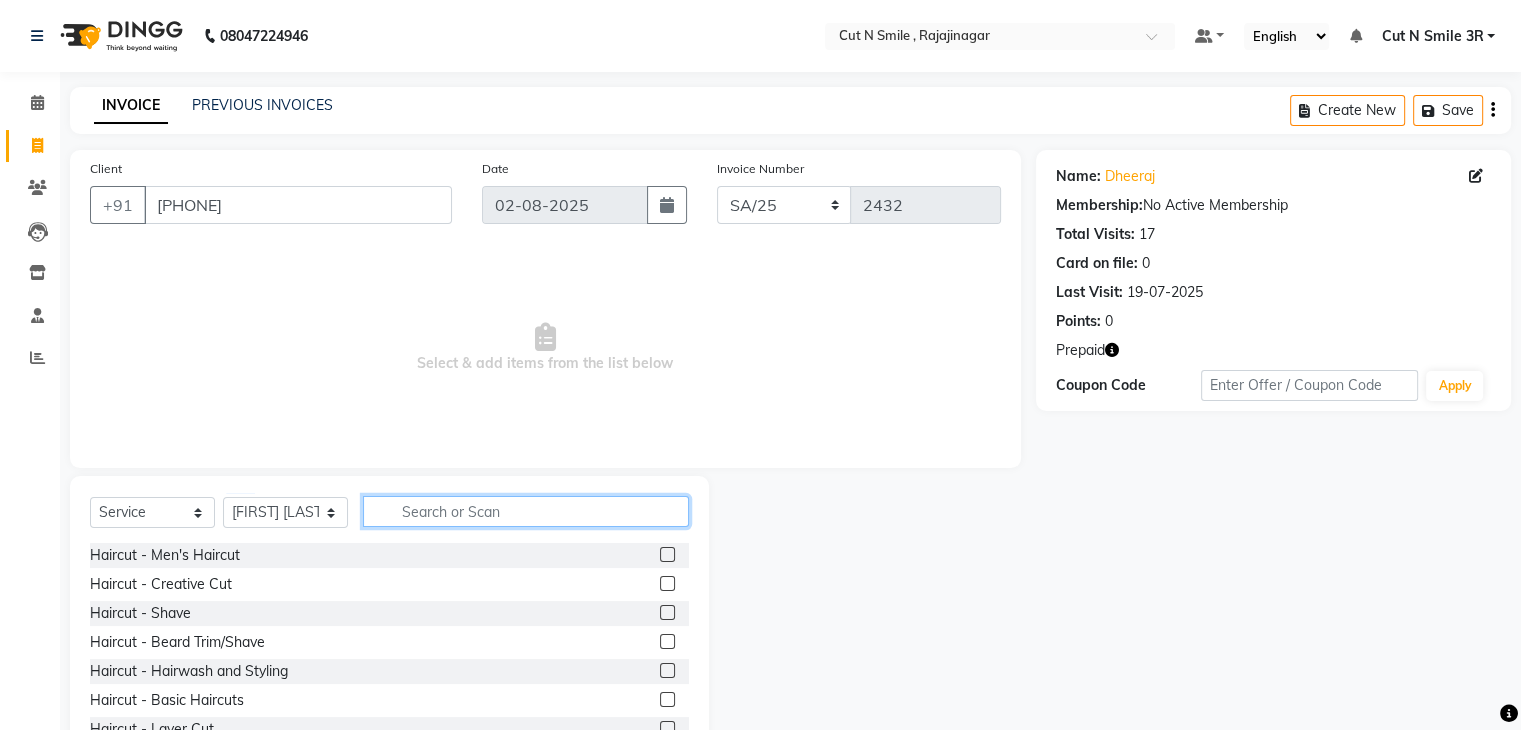 click 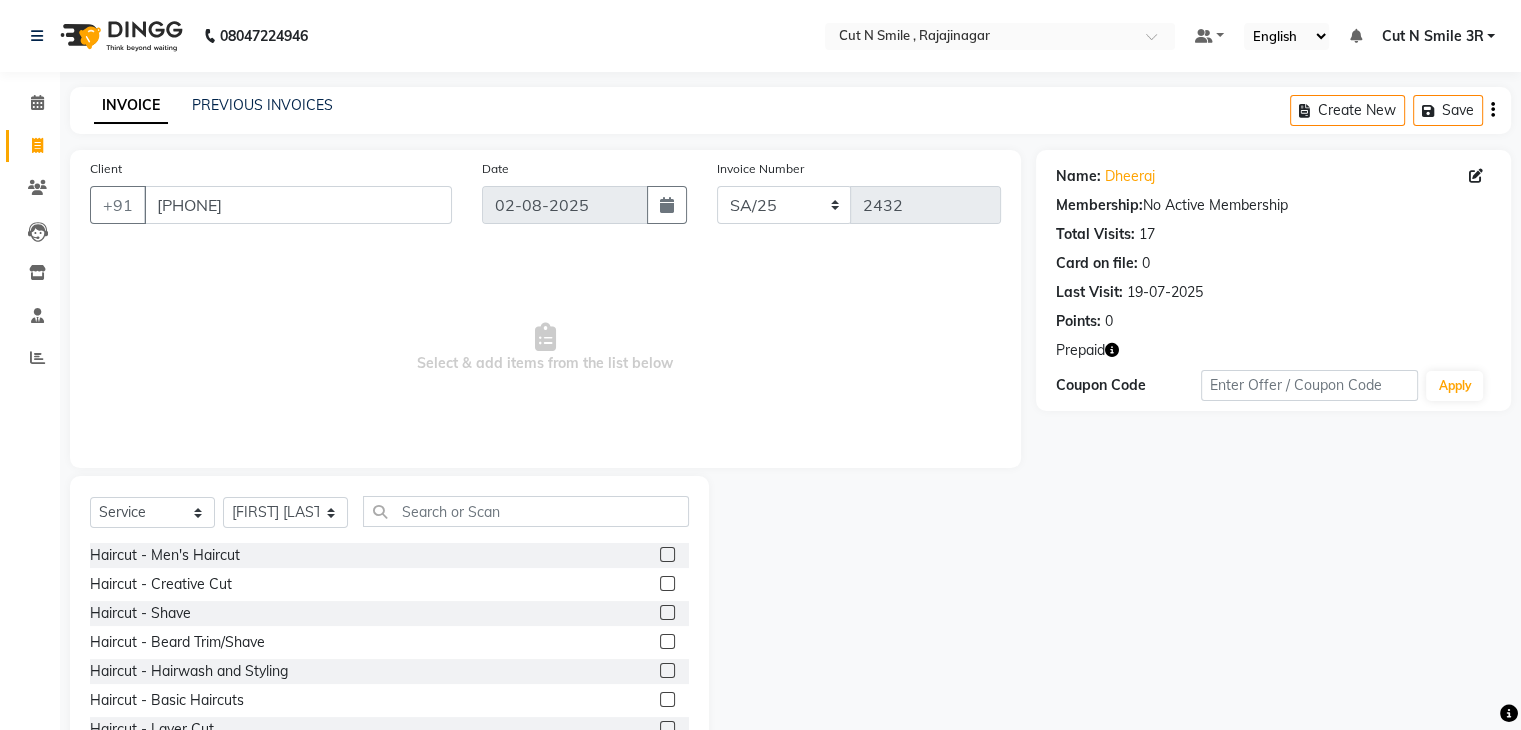 click 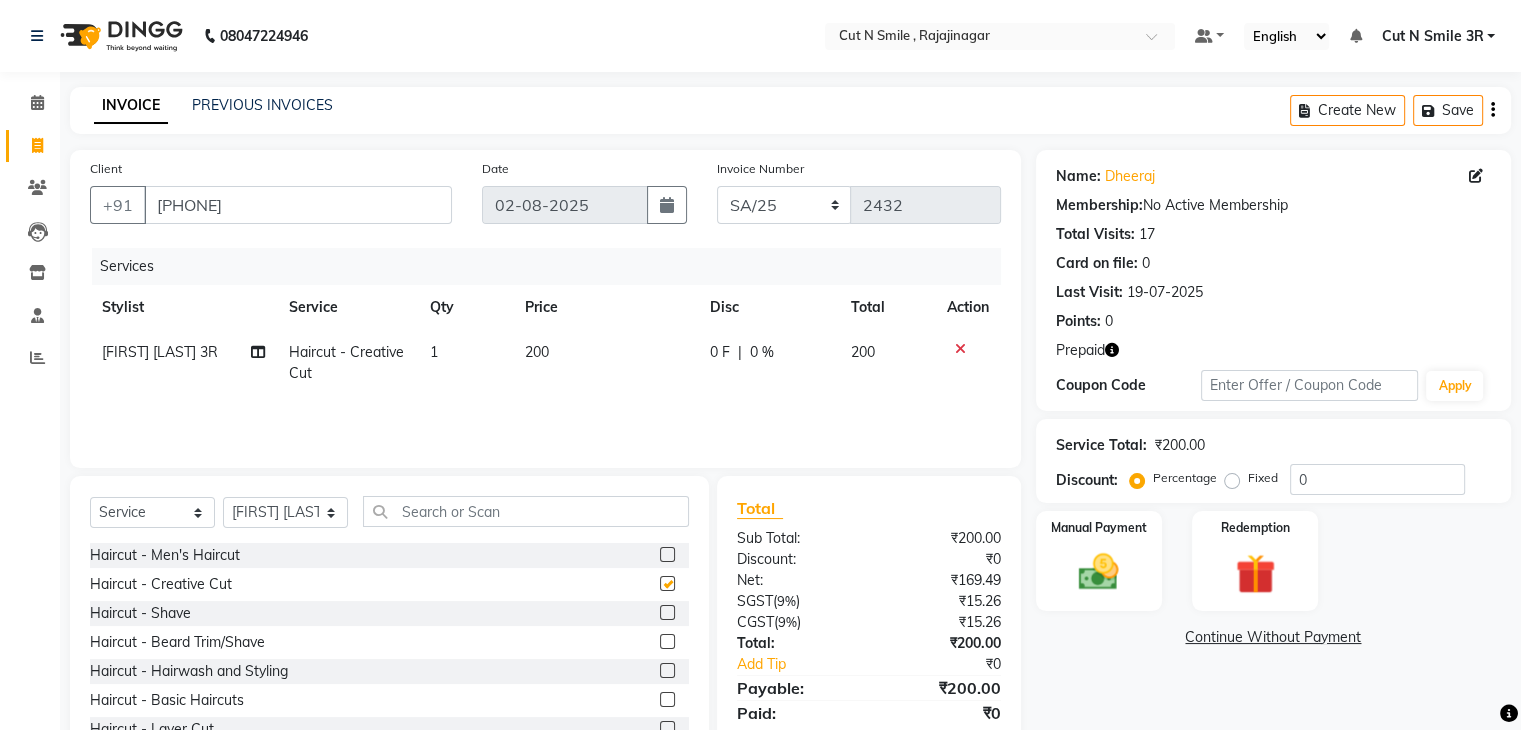 checkbox on "false" 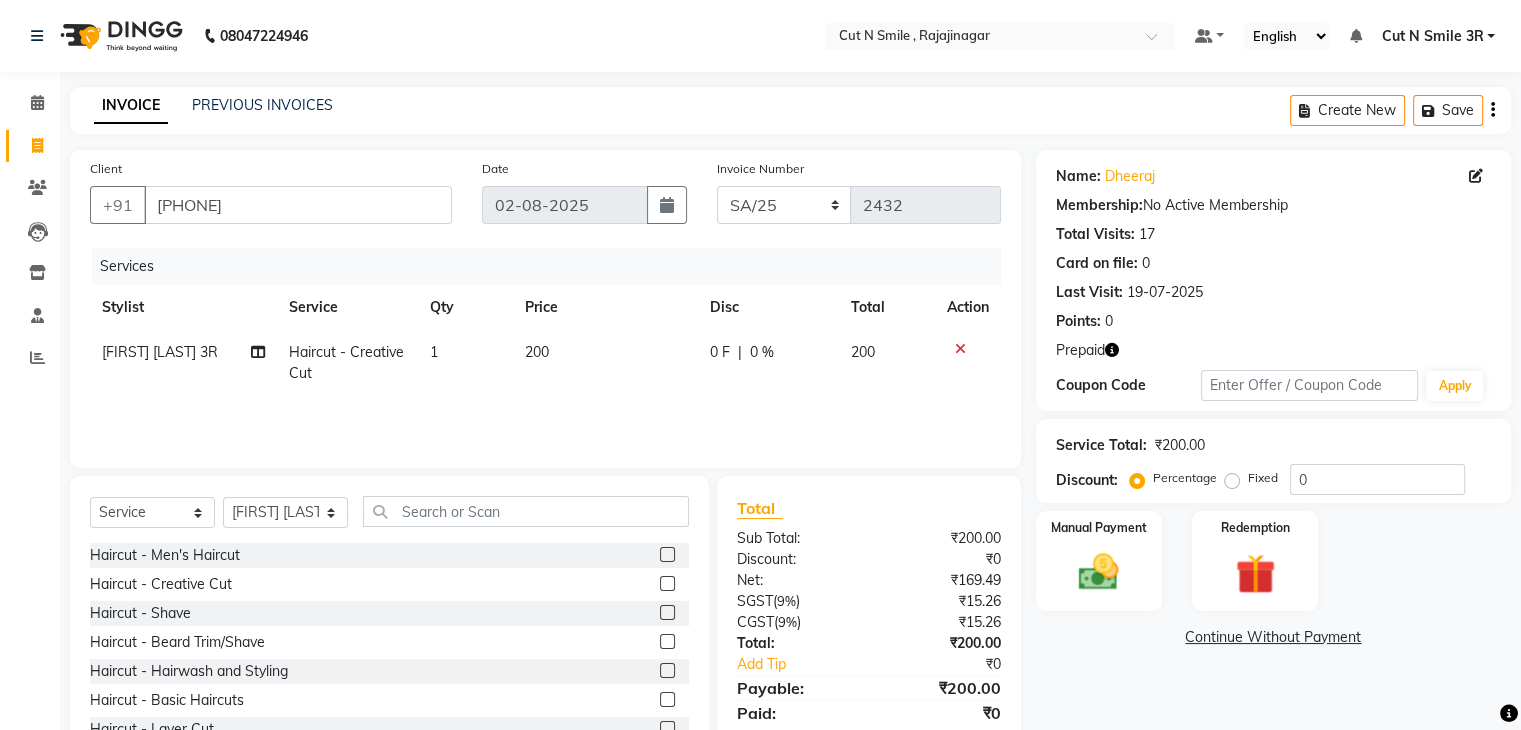 click 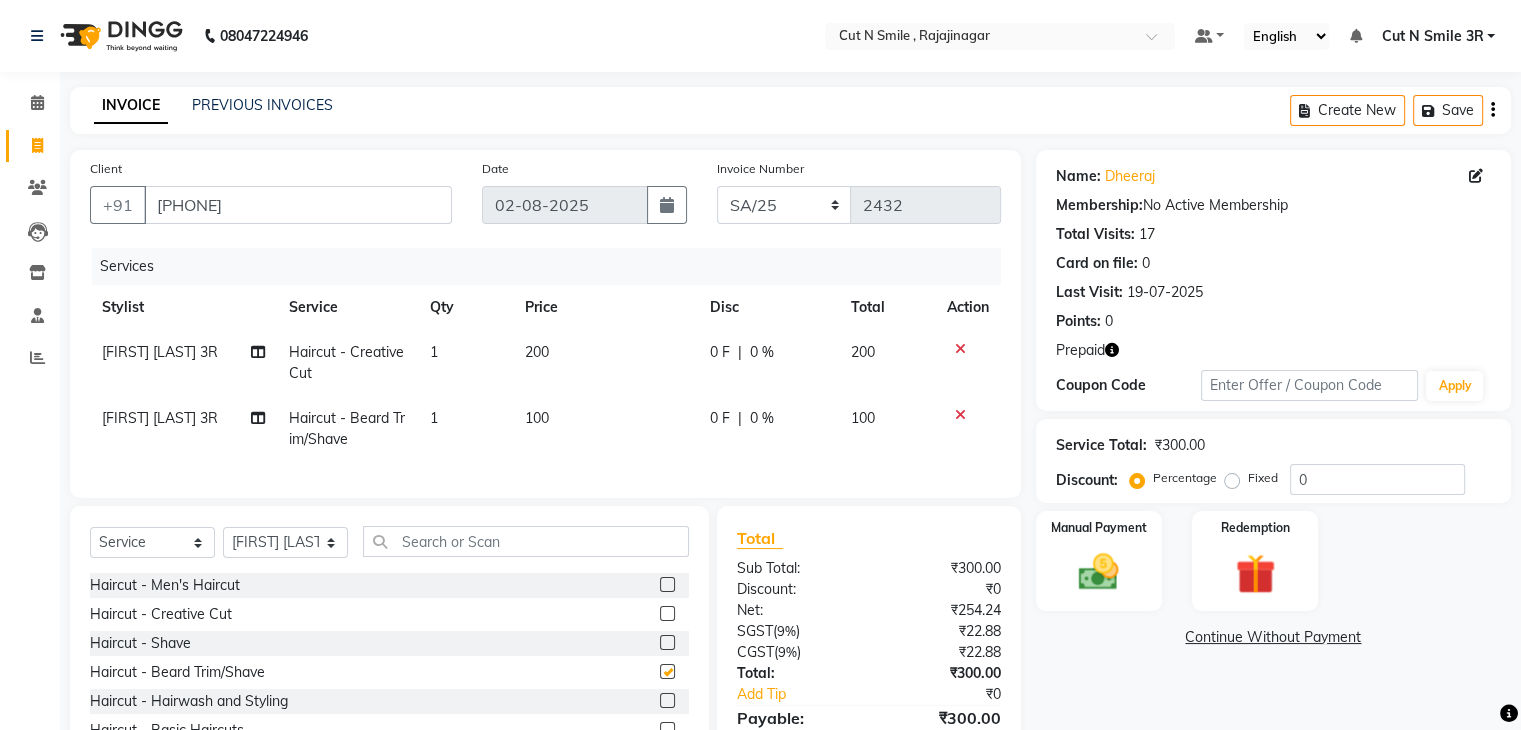 checkbox on "false" 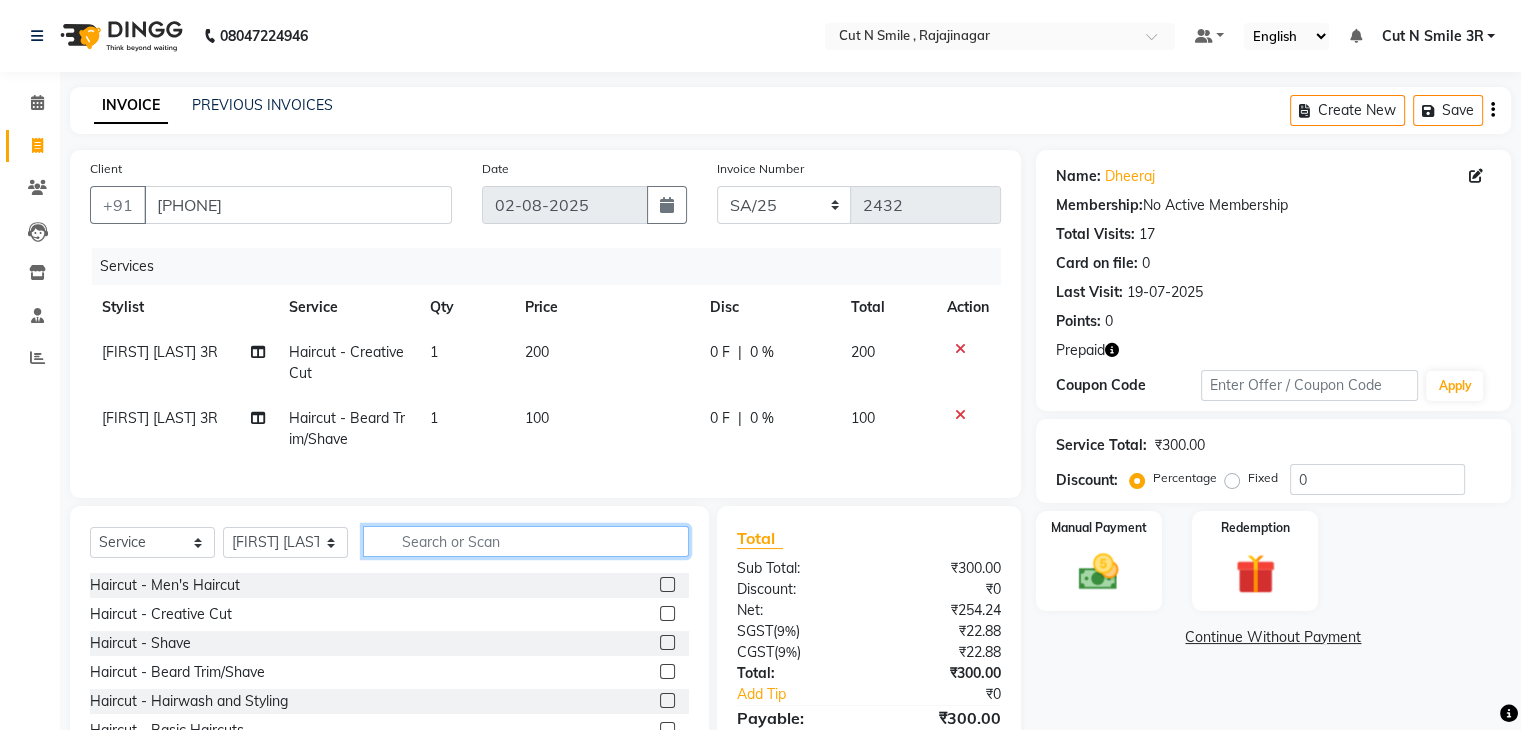 click 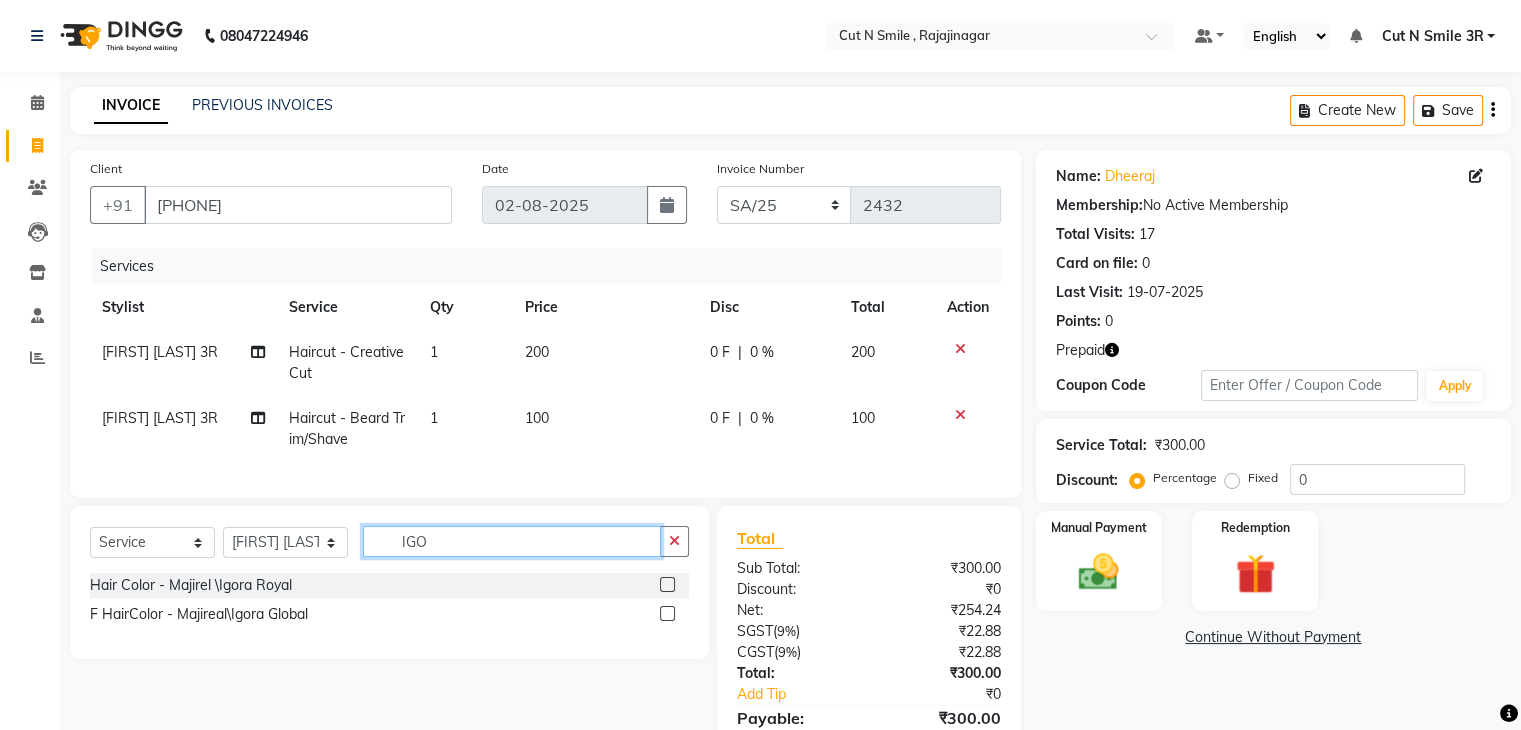 type on "IGO" 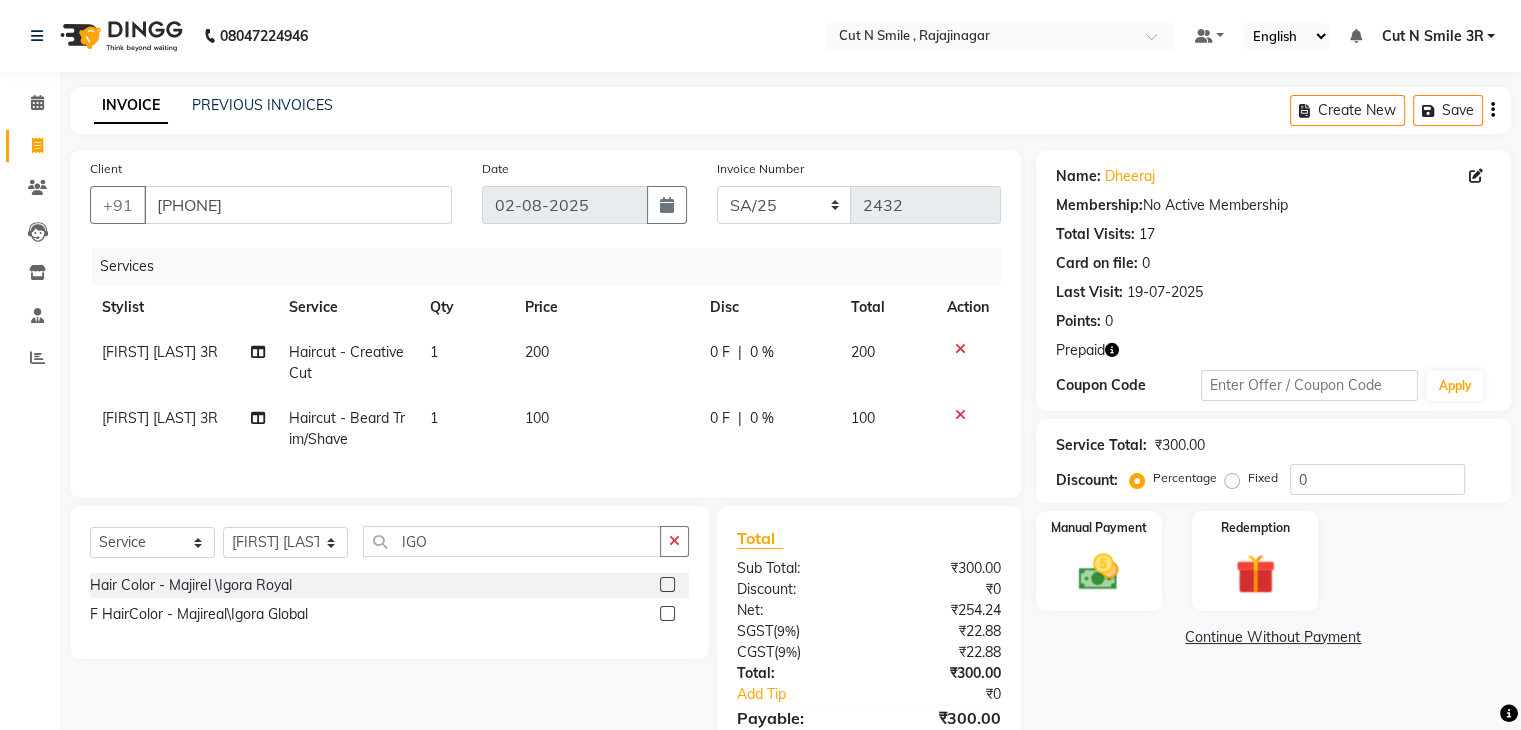click 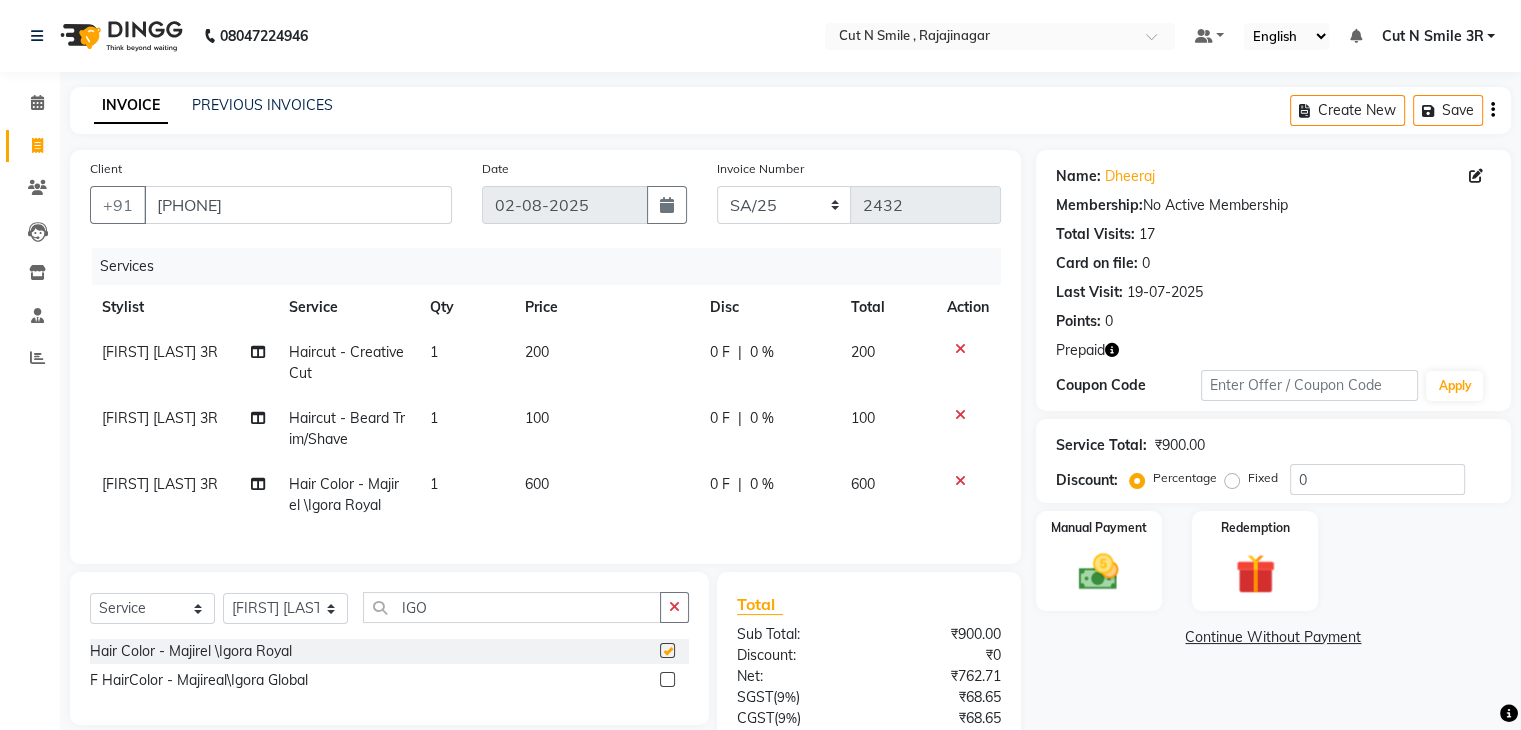 checkbox on "false" 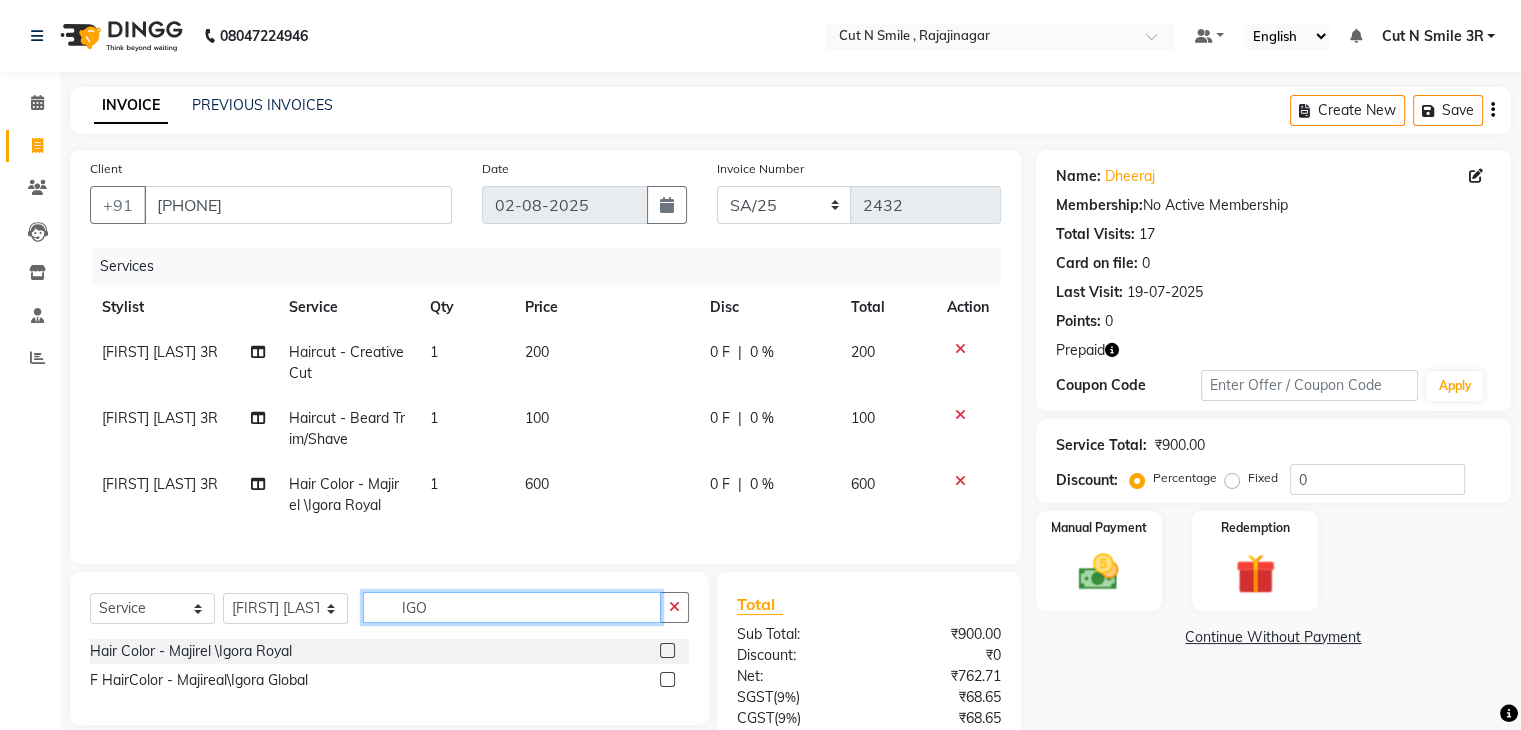 click on "IGO" 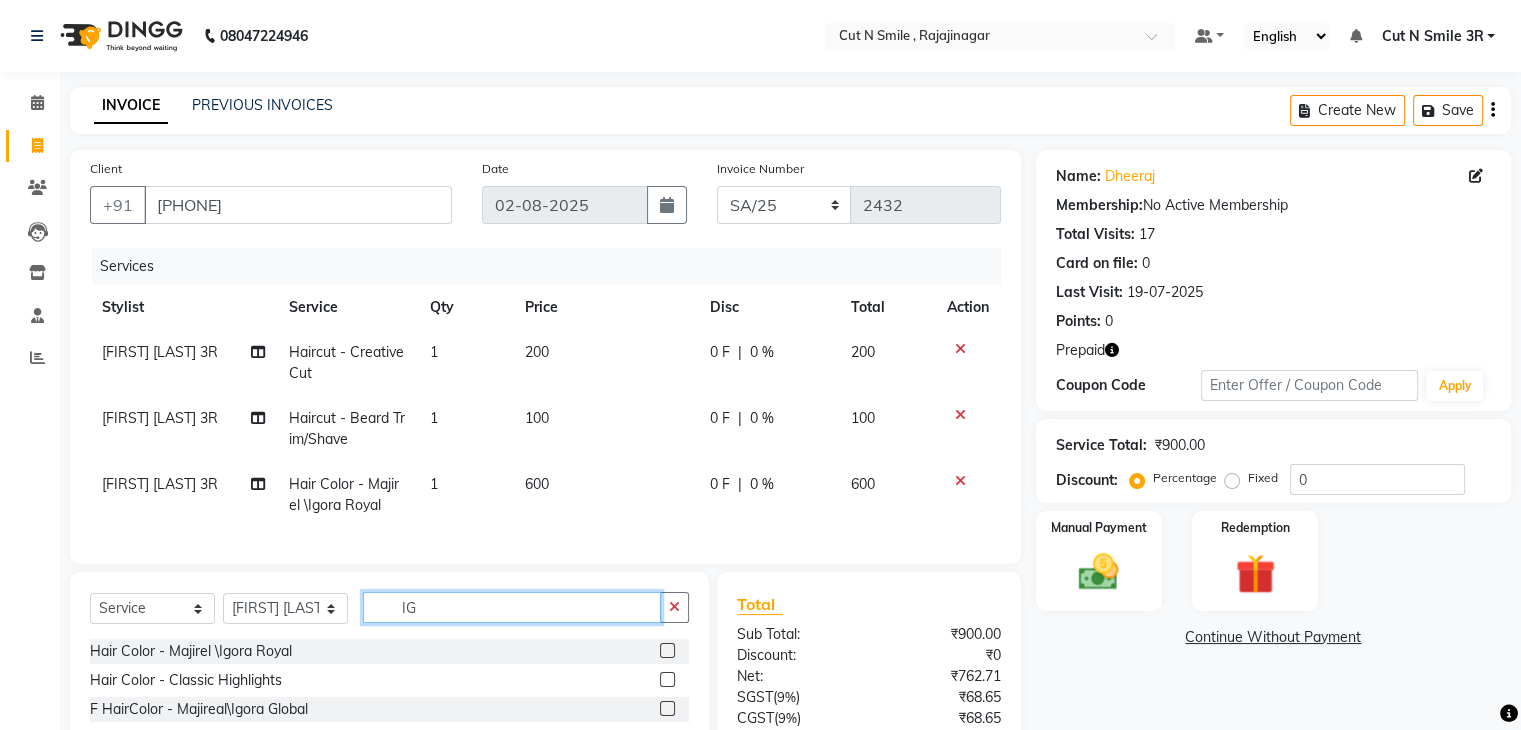 type on "I" 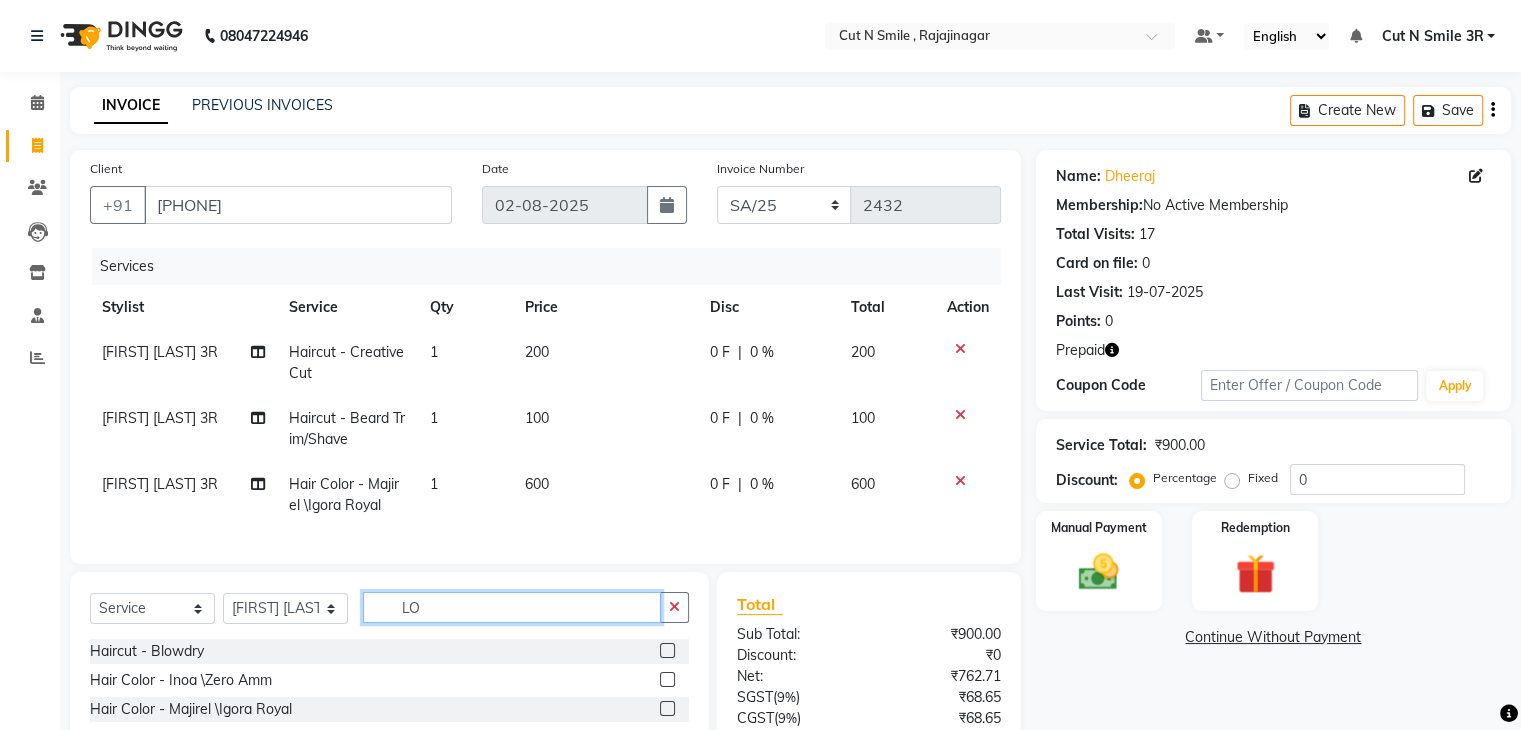 type on "L" 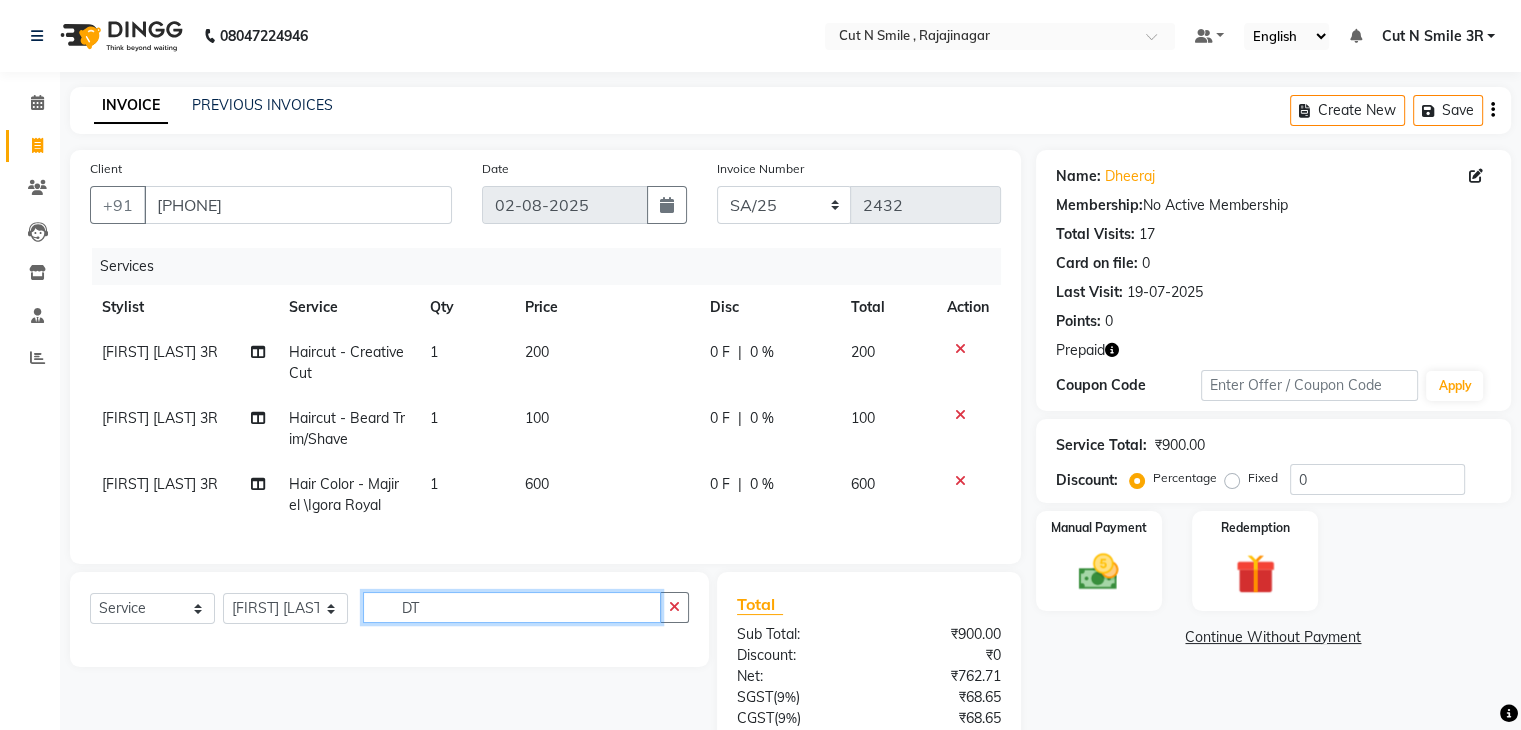 type on "D" 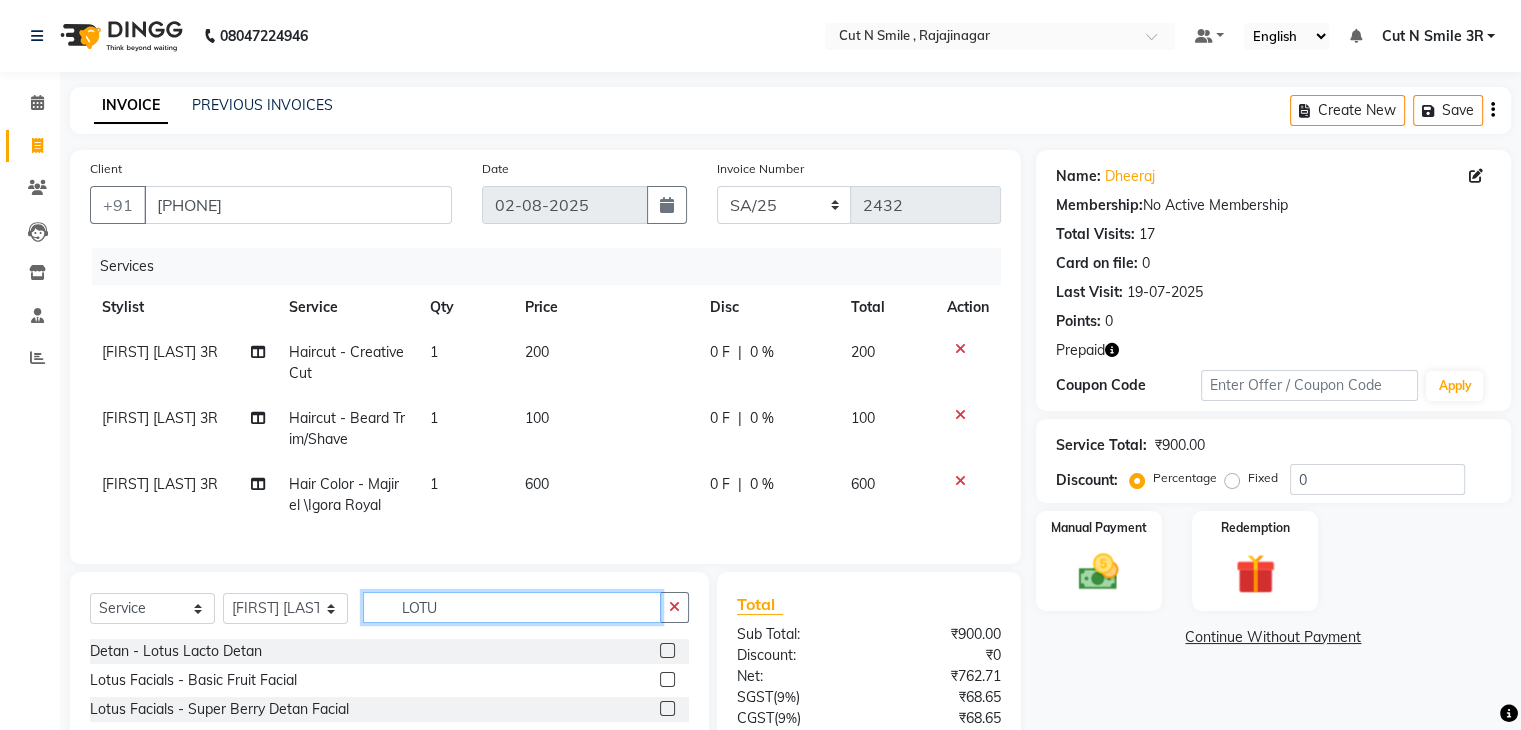 type on "LOTU" 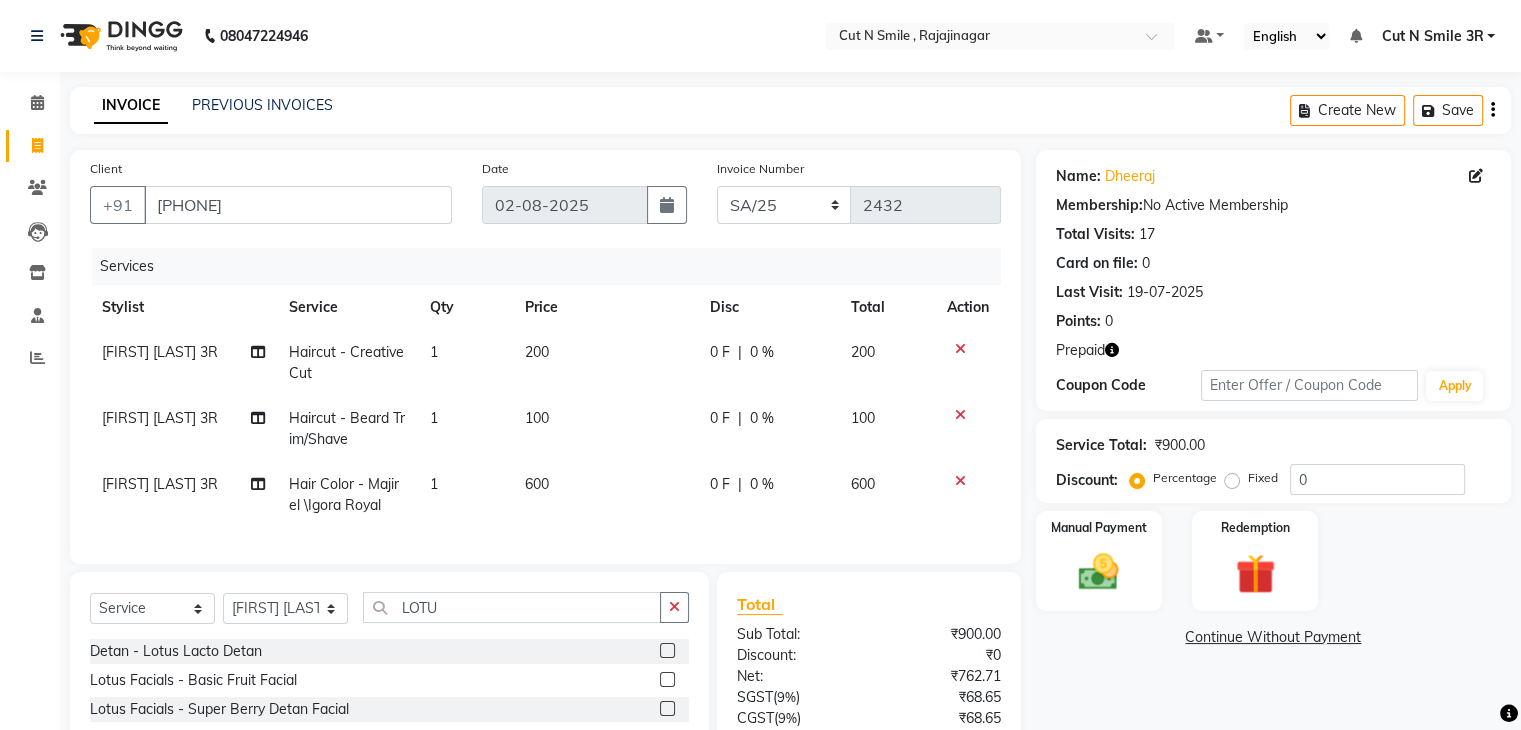 click 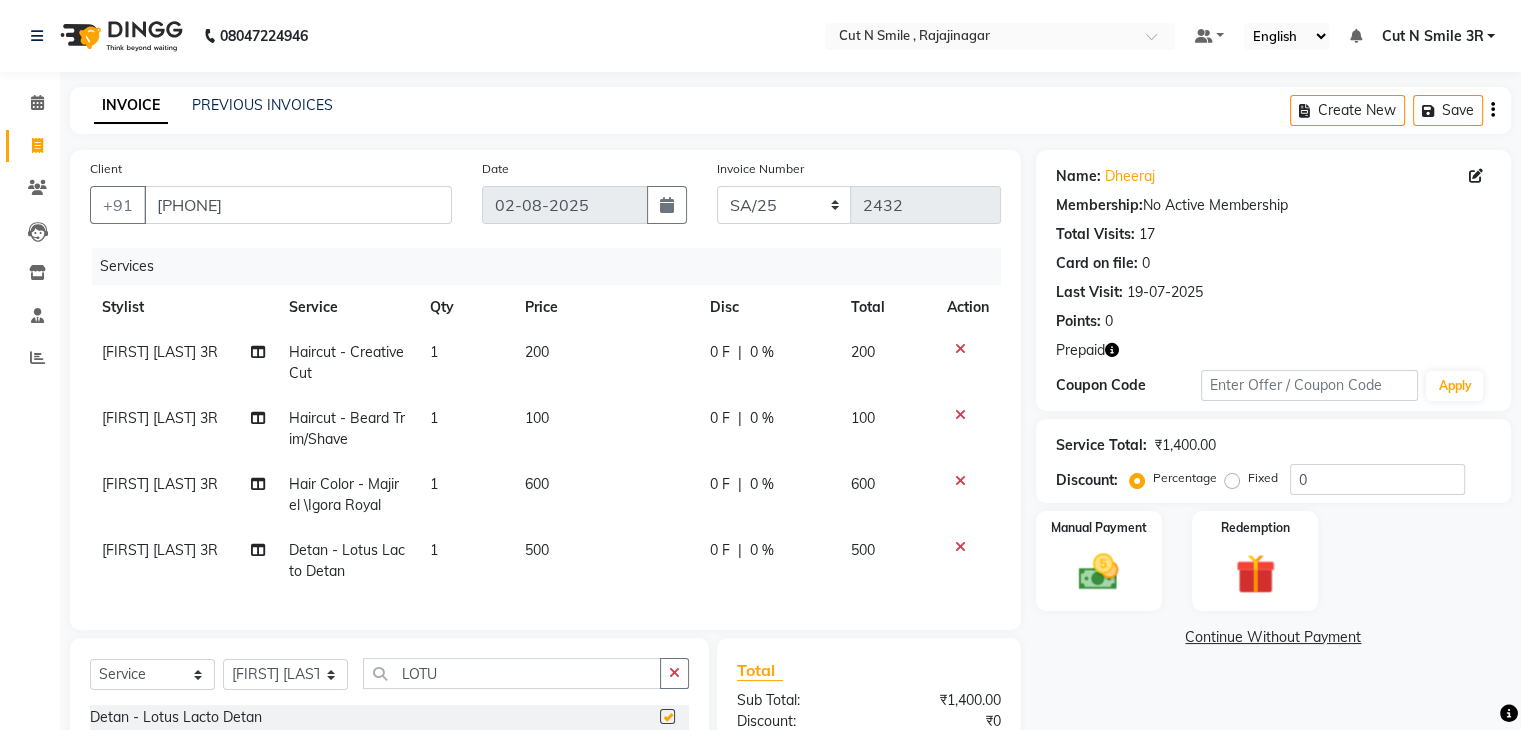 checkbox on "false" 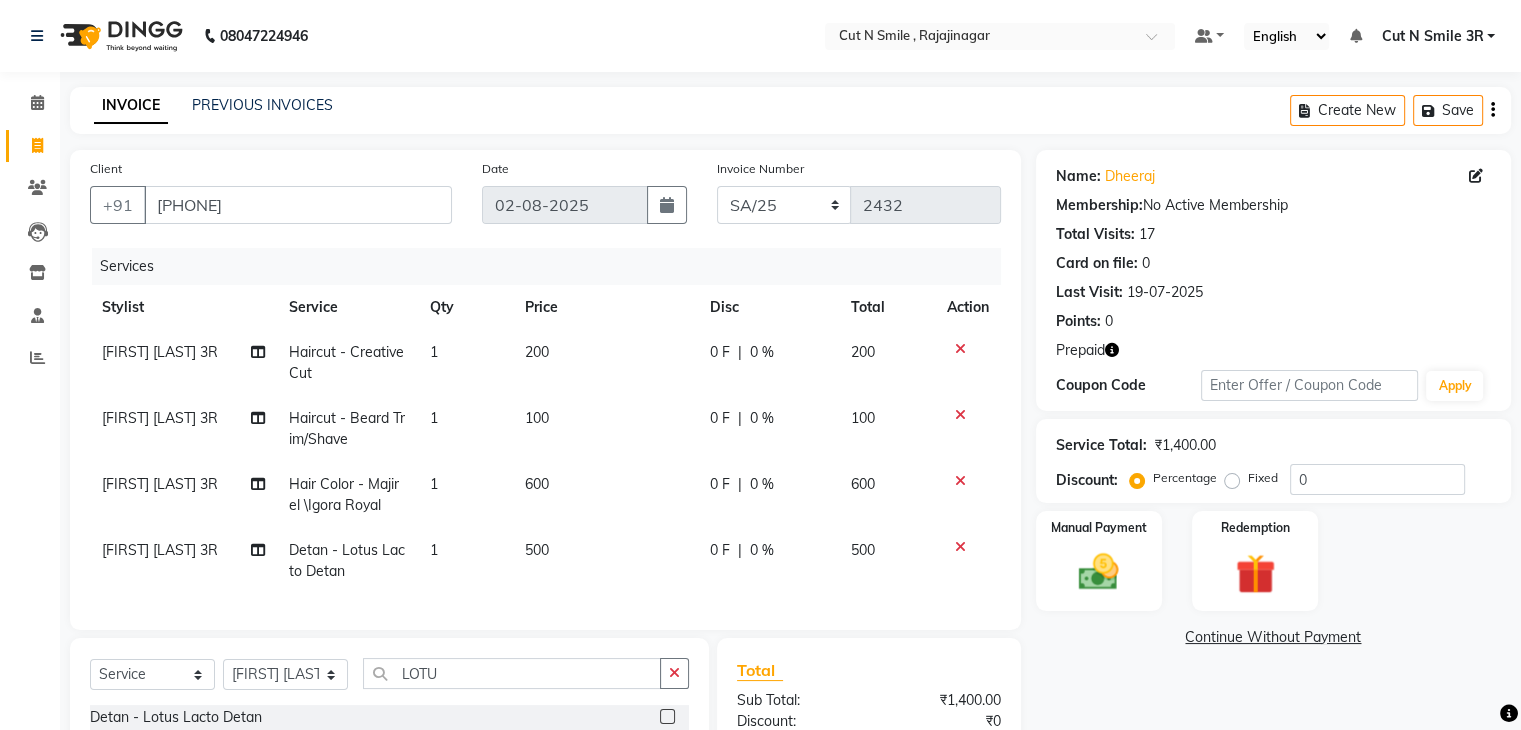 click on "Select Service Product Membership Package Voucher Prepaid Gift Card Select Stylist Ali ML Ammu 3R Ankith VN Ash Mohammed 3R Atheek 3R Binitha 3R Bipana 4R CNS BOB Cut N Smile 17M Cut N Smile 3R Cut n Smile 4R Cut N Smile 9M Cut N Smile ML Cut N Smile V Fazil Ali 4R Govind VN Hema 4R Jayashree VN Karan VN Love 4R Mani Singh 3R Manu 4R Muskaan VN Nadeem 4R N D M 4R NDM Alam 4R Noushad VN Pavan 4R Priya BOB Priyanka 3R Rahul 3R Ravi 3R Riya BOB Rohith 4R Roobina 3R Roopa 4R Rubina BOB Sahil Ahmed 3R Sahil Bhatti 4R Sameer 3R Sanajana BOB Sanjana BOB Sarita VN Shaan 4R Shahid 4R Shakir VN Shanavaaz BOB Shiney 3R Shivu Raj 4R Srijana BOB Sunil Laddi 4R Sunny VN Supriya BOB Sushmitha 4R Vakeel 3R Varas 4R Varas BOB Vishwa VN LOTU Detan - Lotus Lacto Detan Lotus Facials - Basic Fruit Facial Lotus Facials - Super Berry Detan Facial Lotus Facials - Bridal Glow Whitening Lotus Facials - Glowdermie Lotus Facials - Insta Fair Lotus Facials - Gold Sheen Lotus Facials - 4 Layers Advance Whitening" 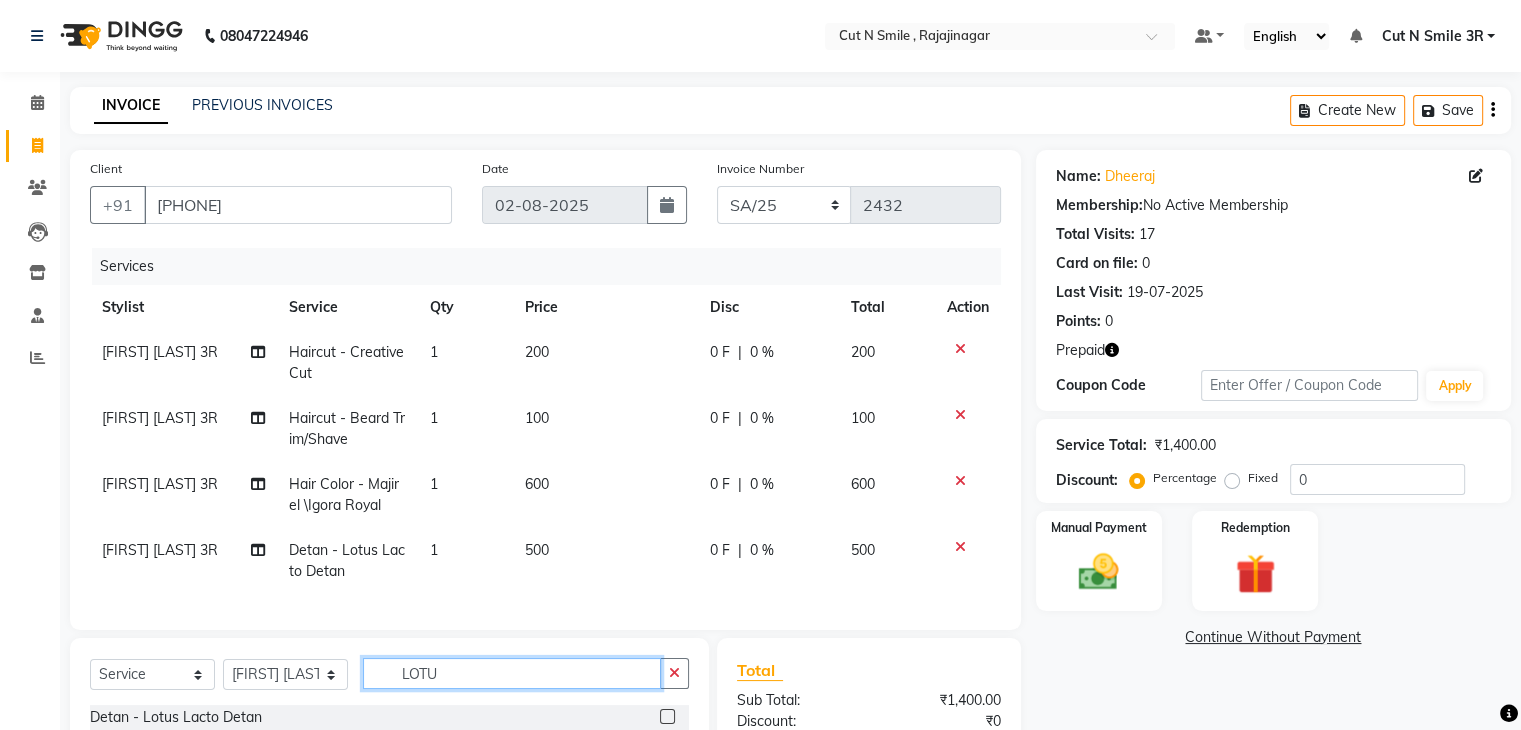 click on "LOTU" 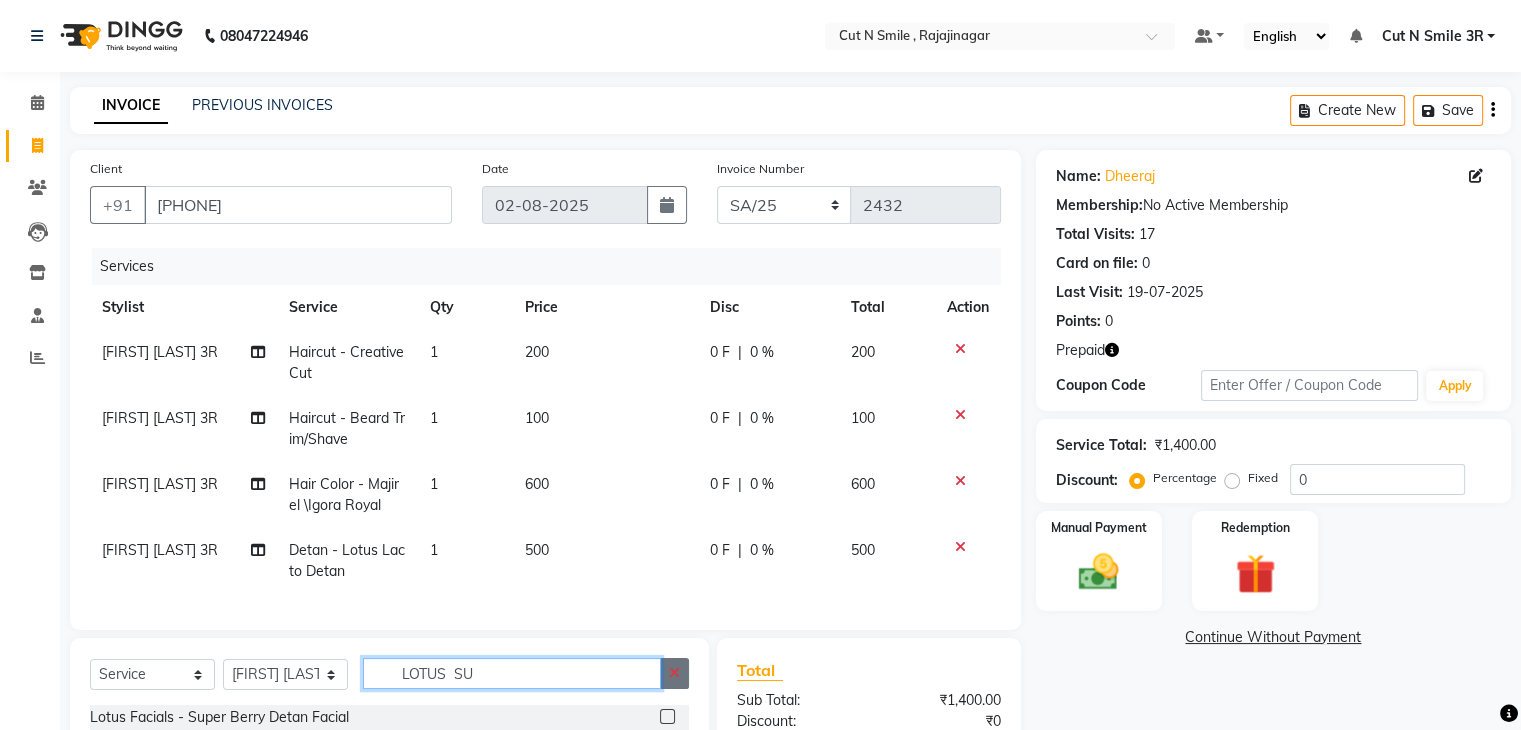 type on "LOTUS  SU" 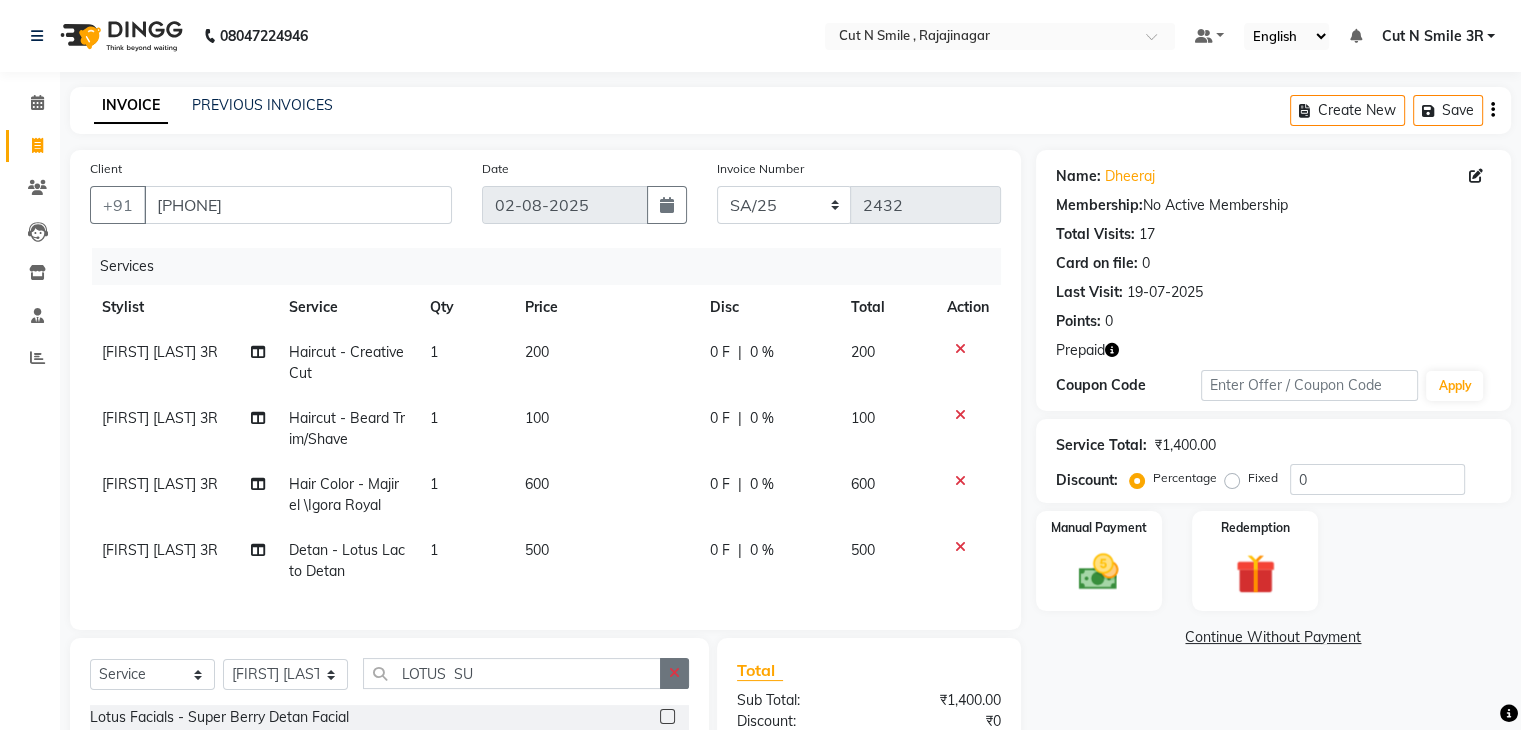 click 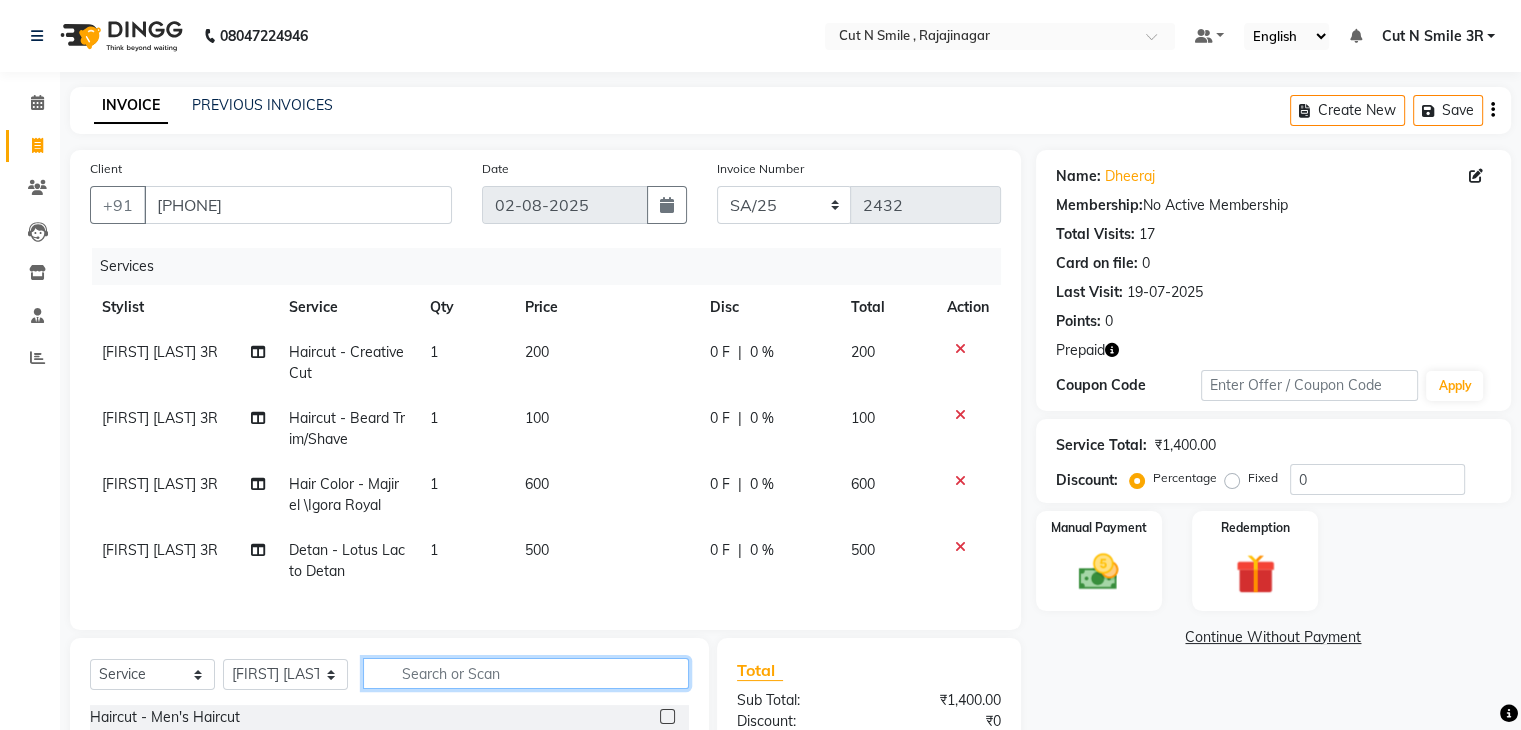 scroll, scrollTop: 249, scrollLeft: 0, axis: vertical 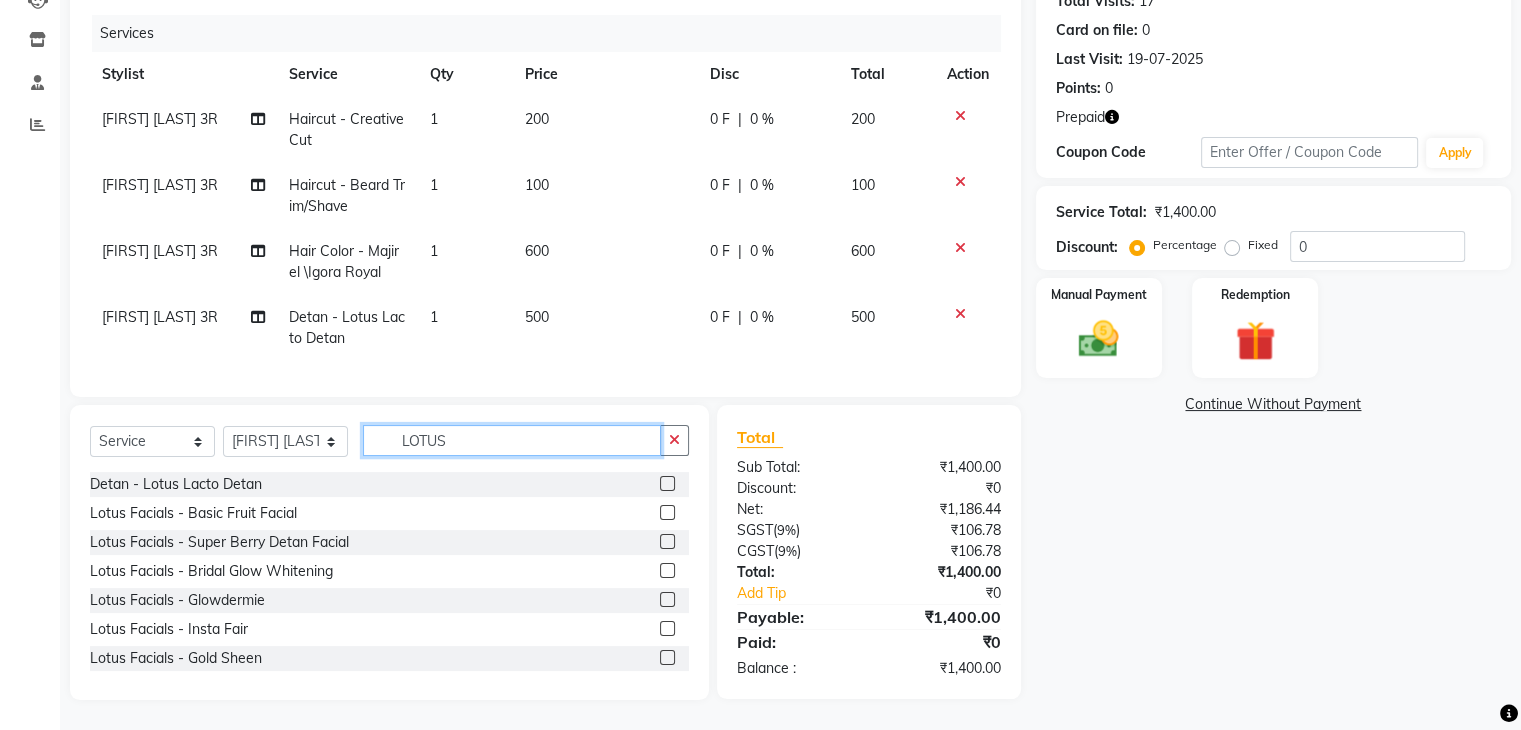 type on "LOTUS" 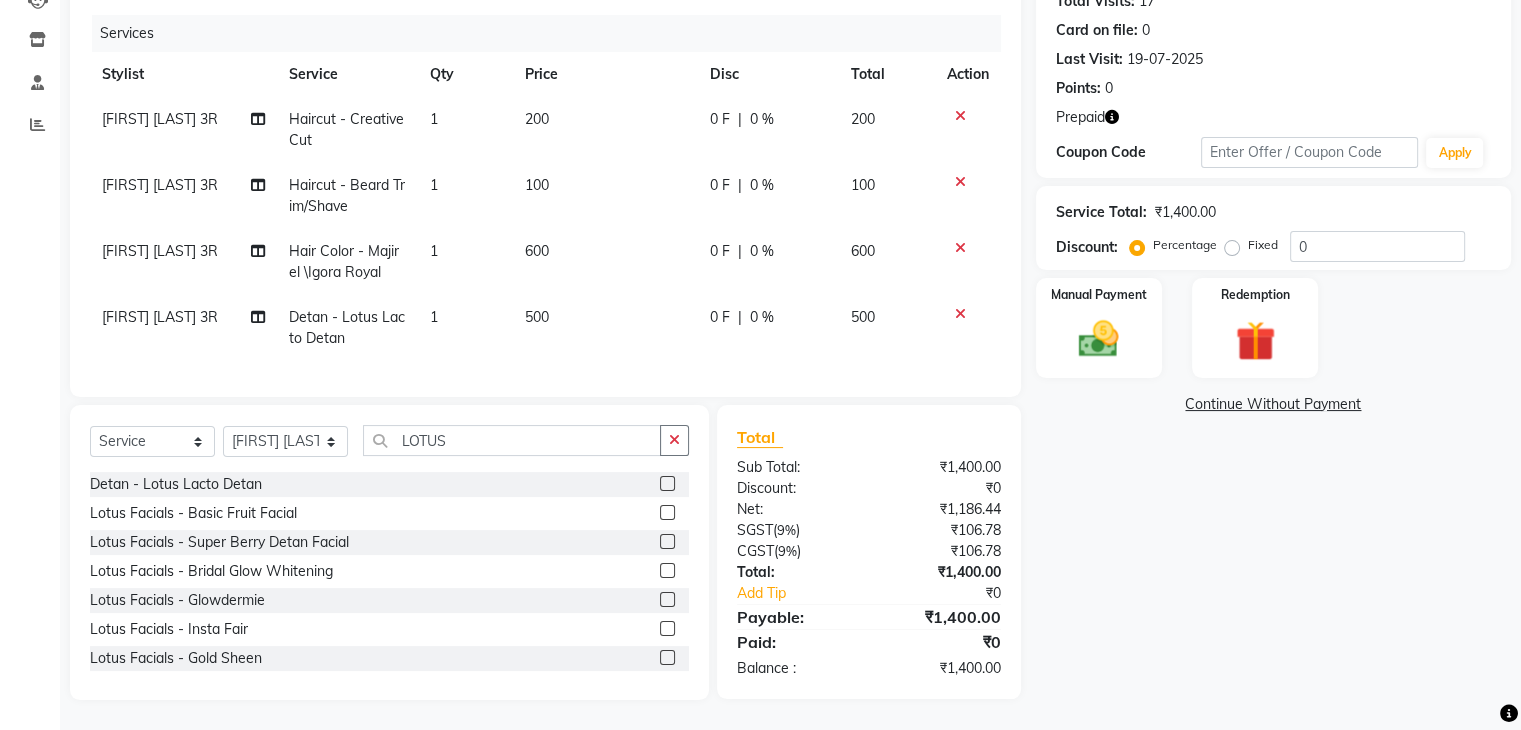 click 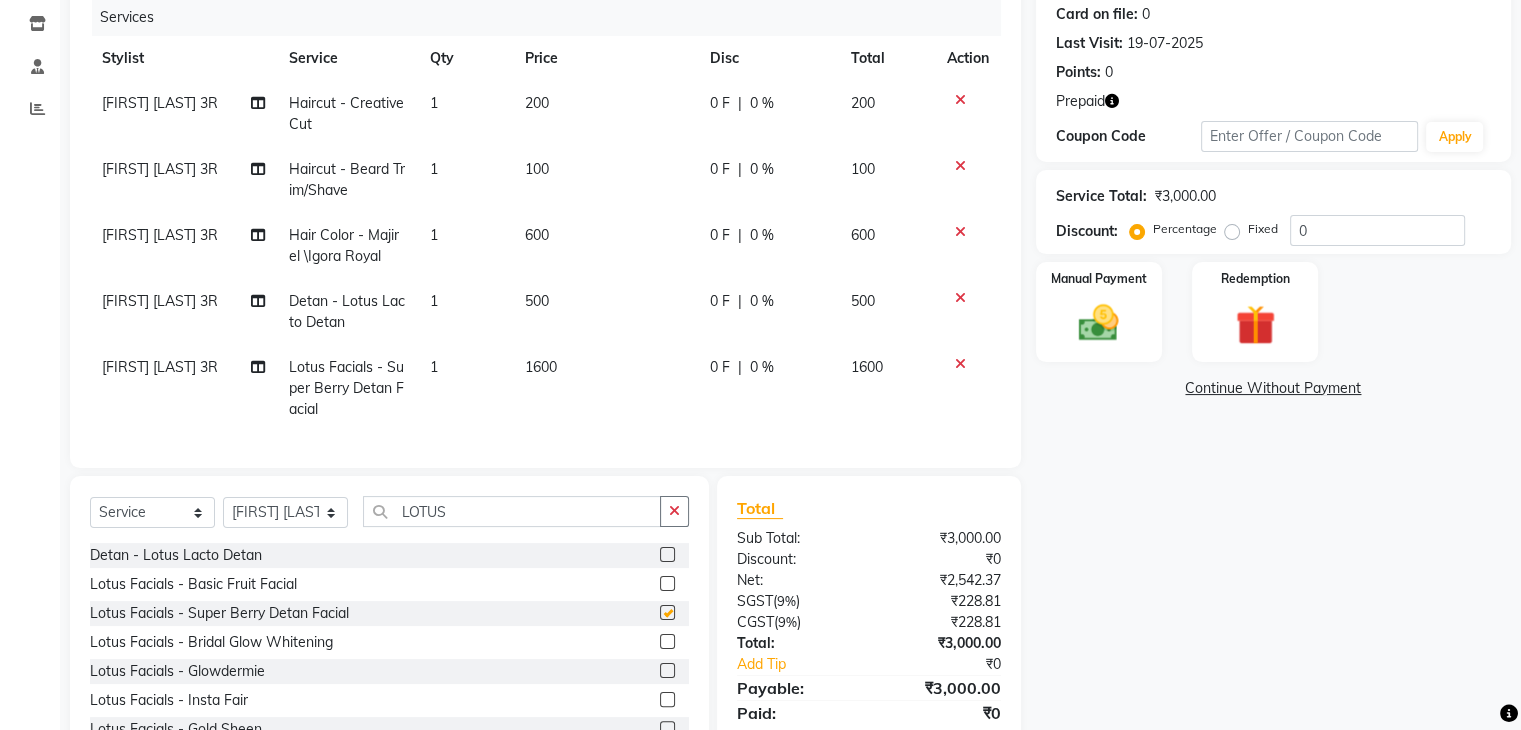 checkbox on "false" 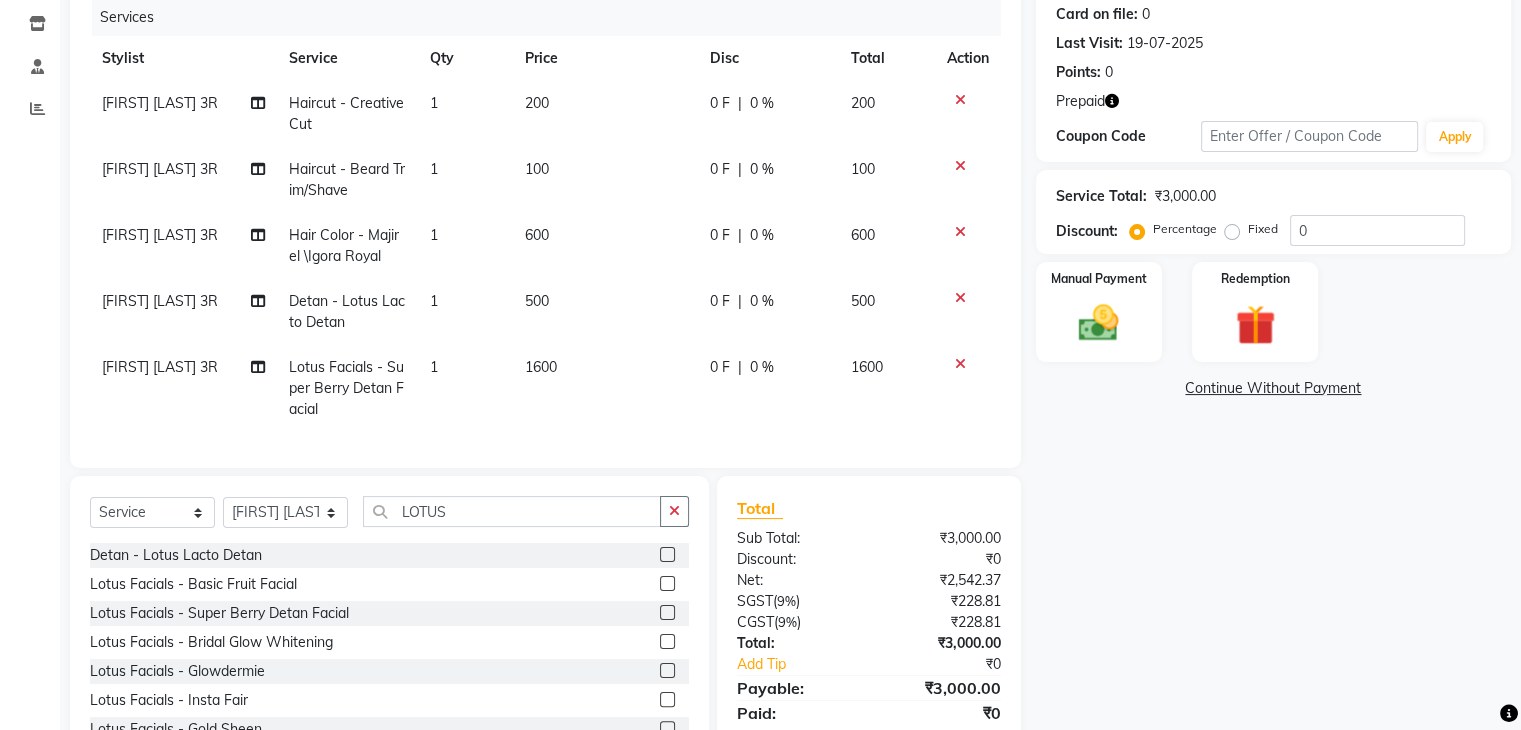 click on "1600" 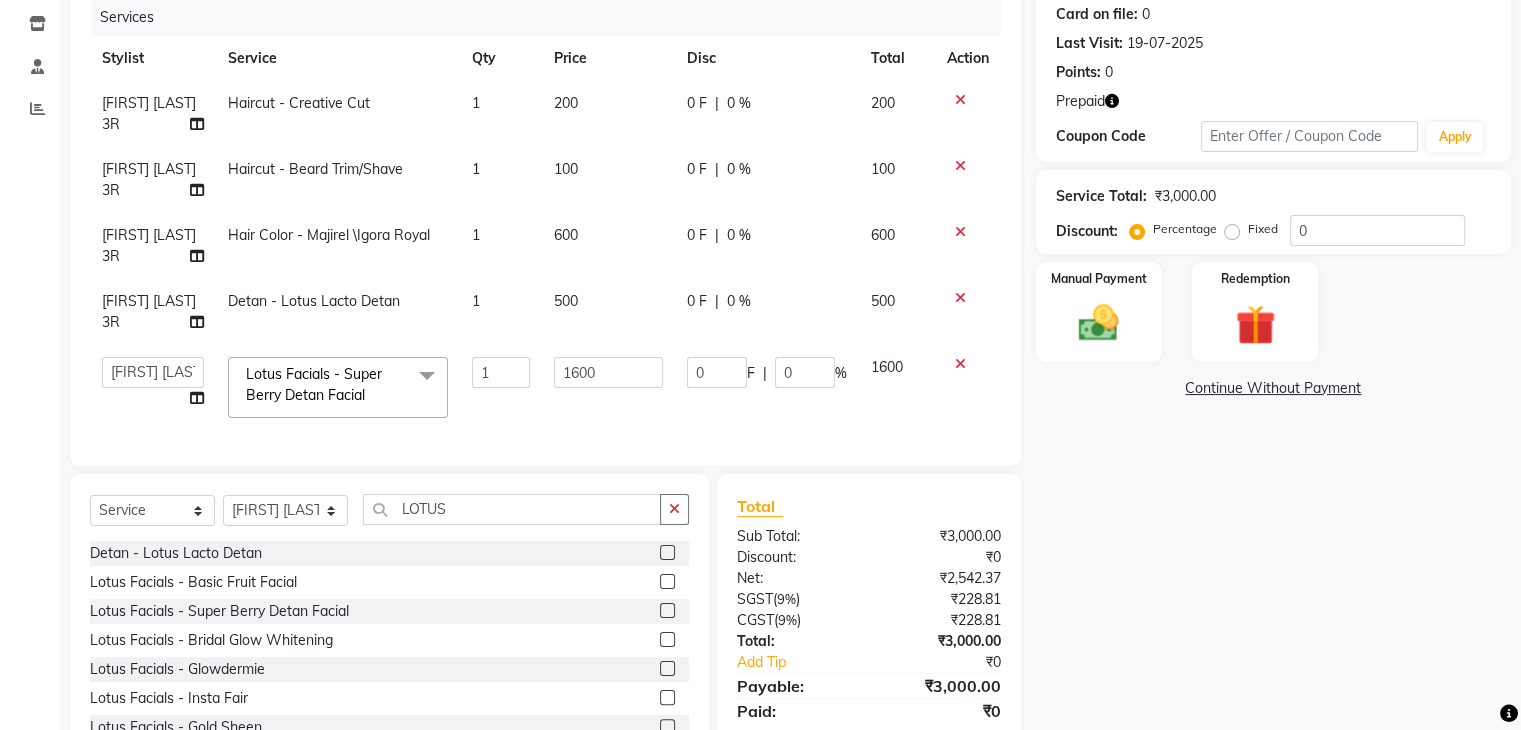 click on "1600" 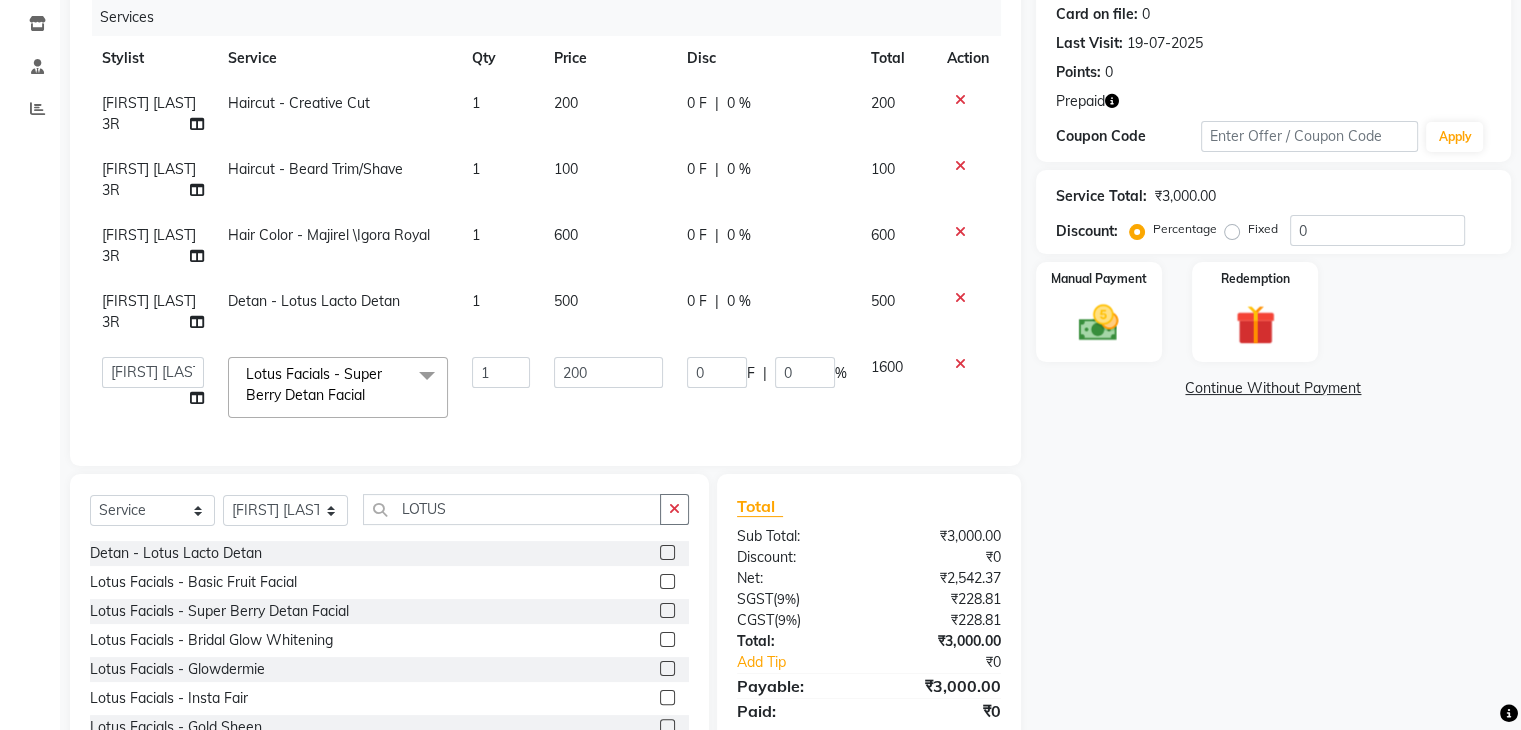 type on "2000" 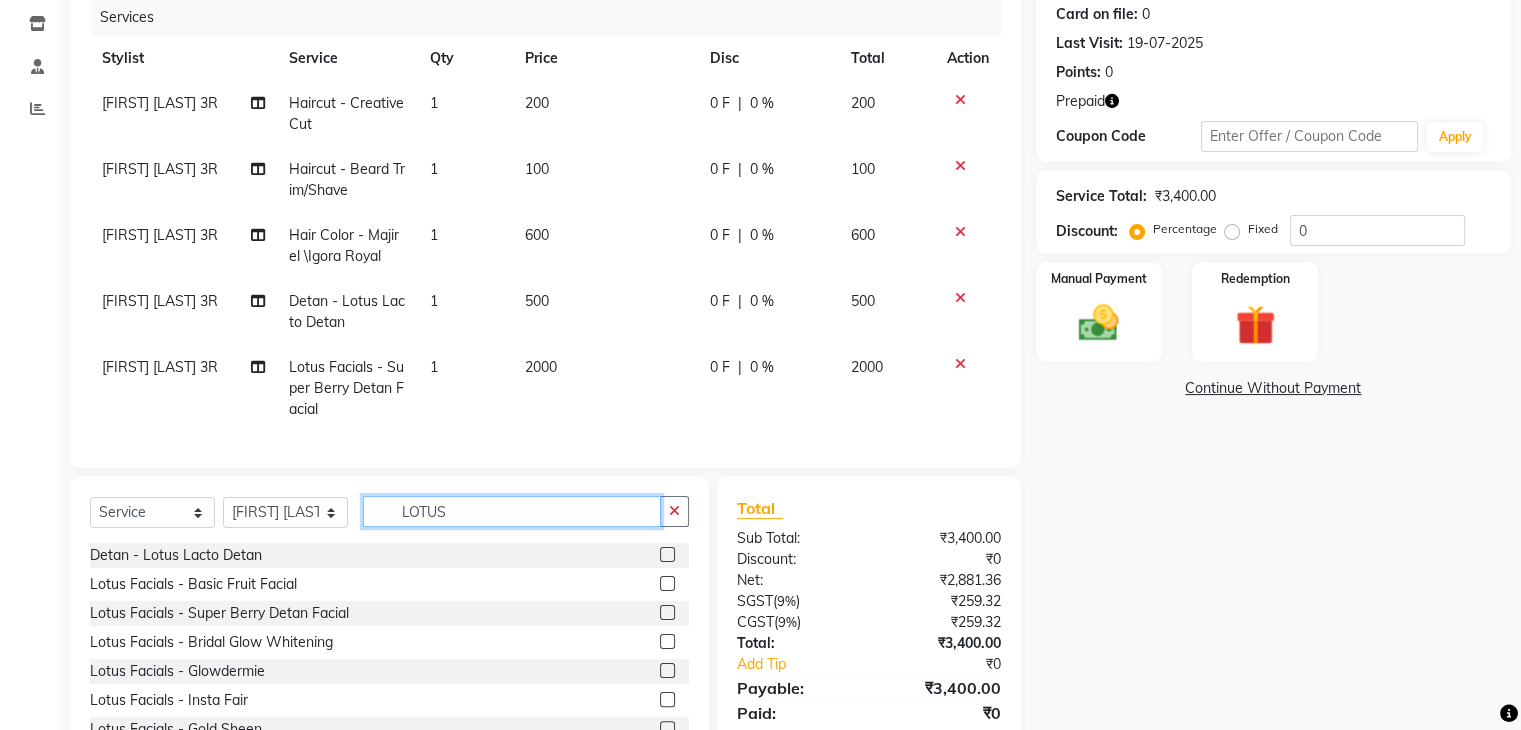 click on "LOTUS" 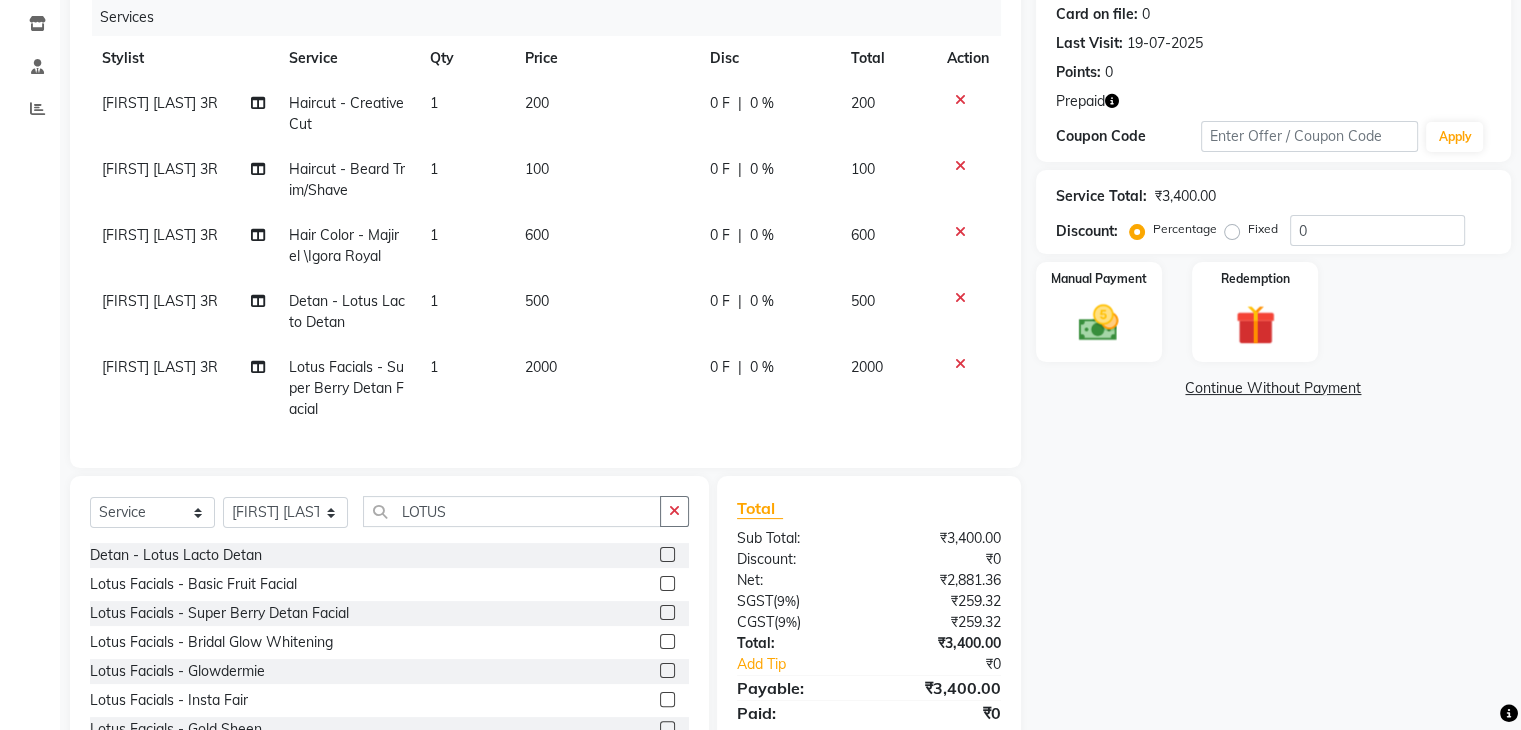 click on "Fixed" 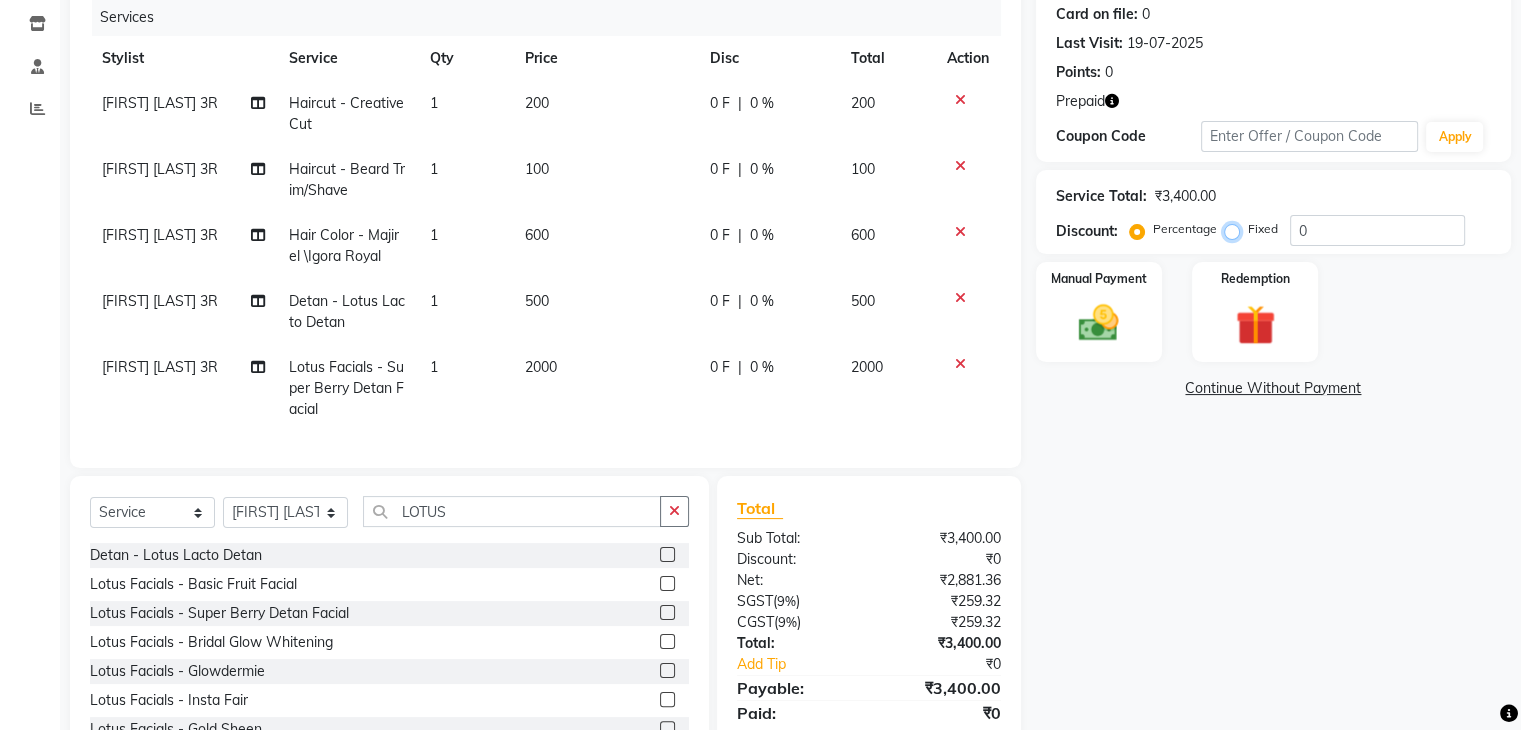 click on "Fixed" at bounding box center [1236, 229] 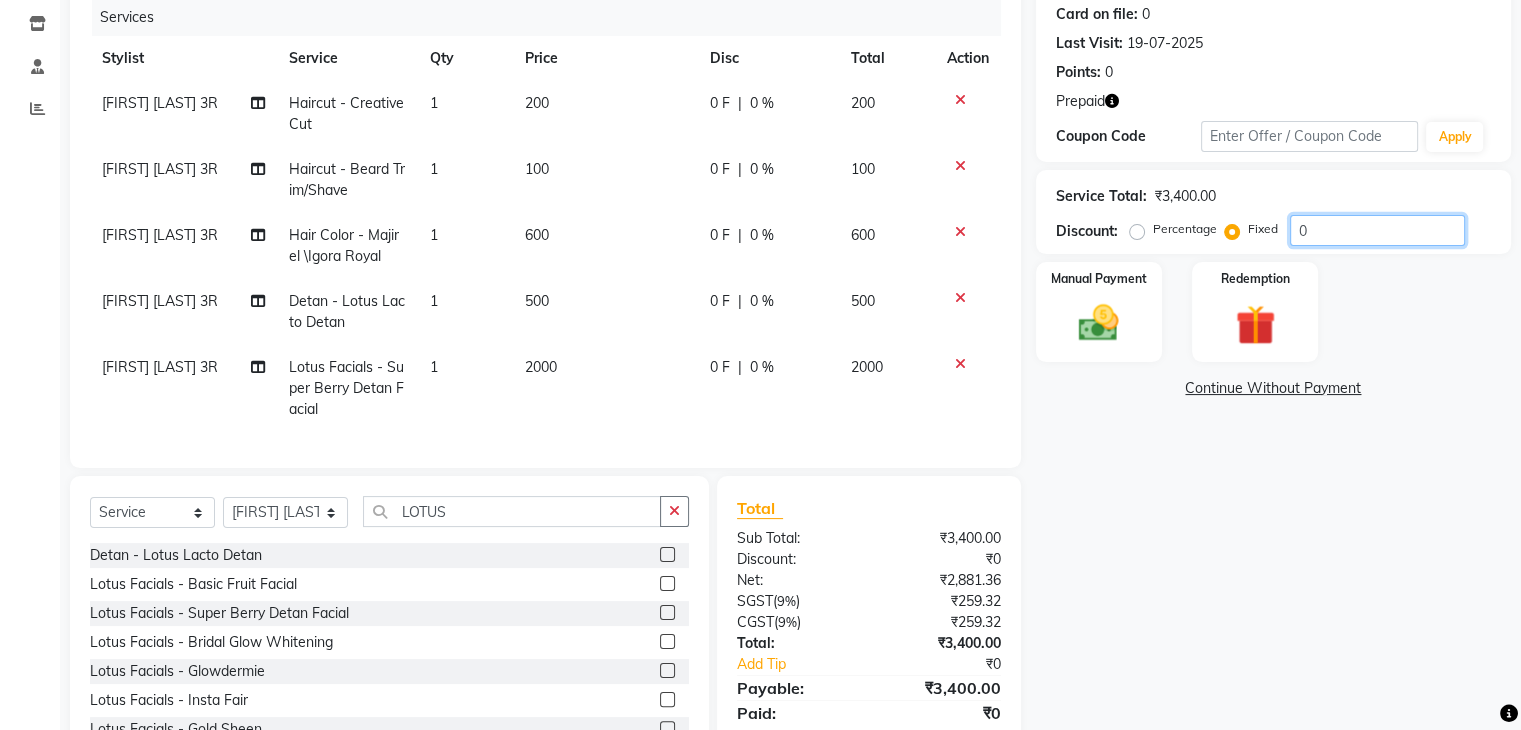 click on "0" 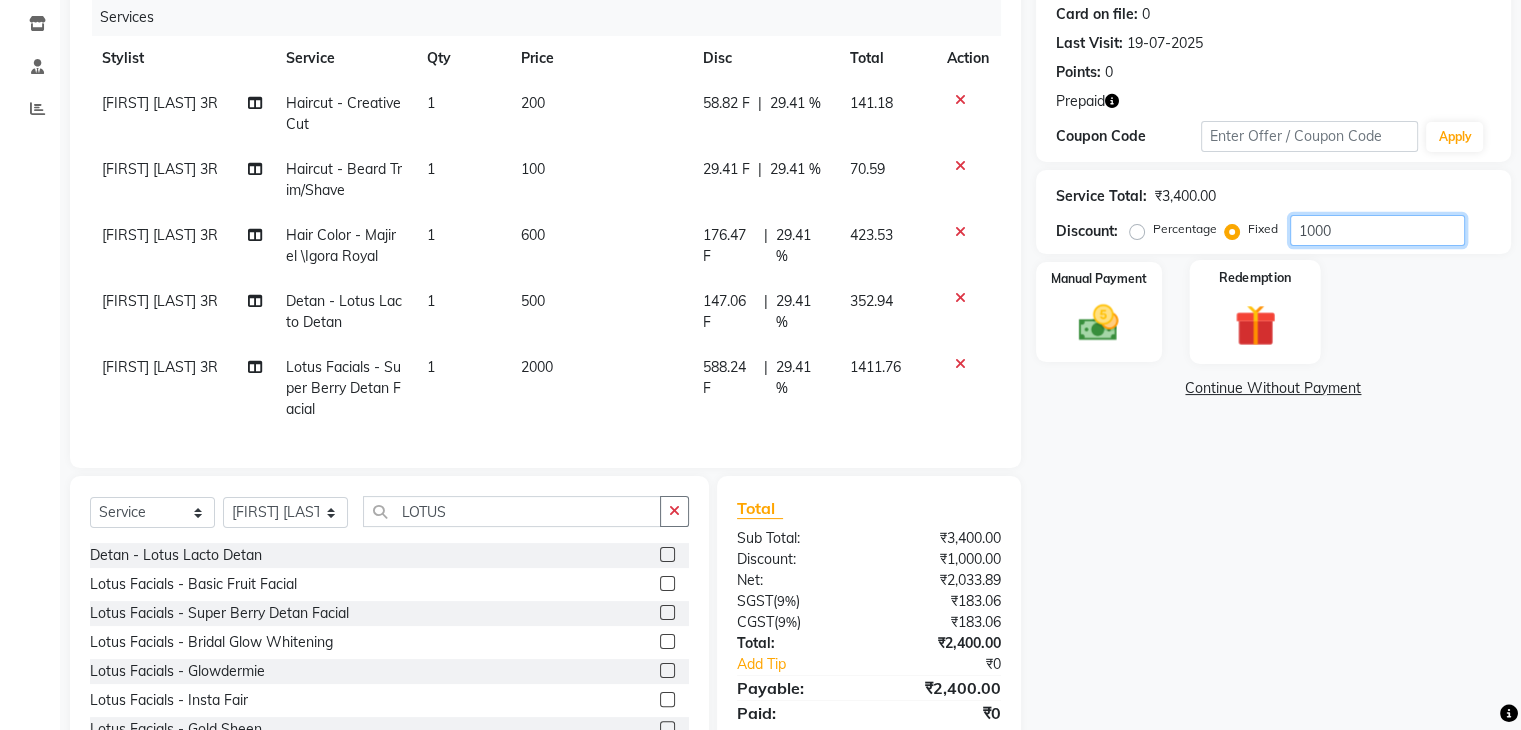 type on "1000" 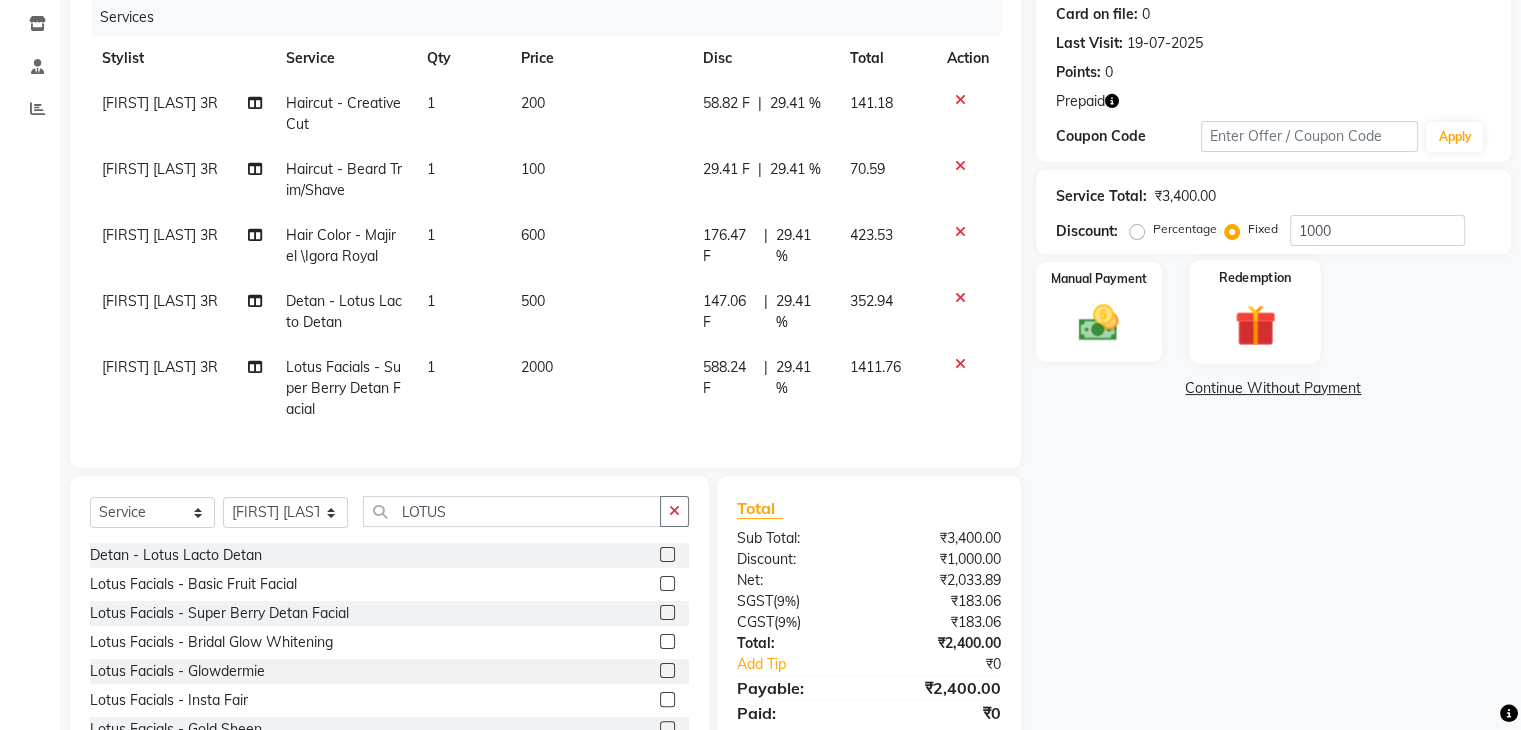 click 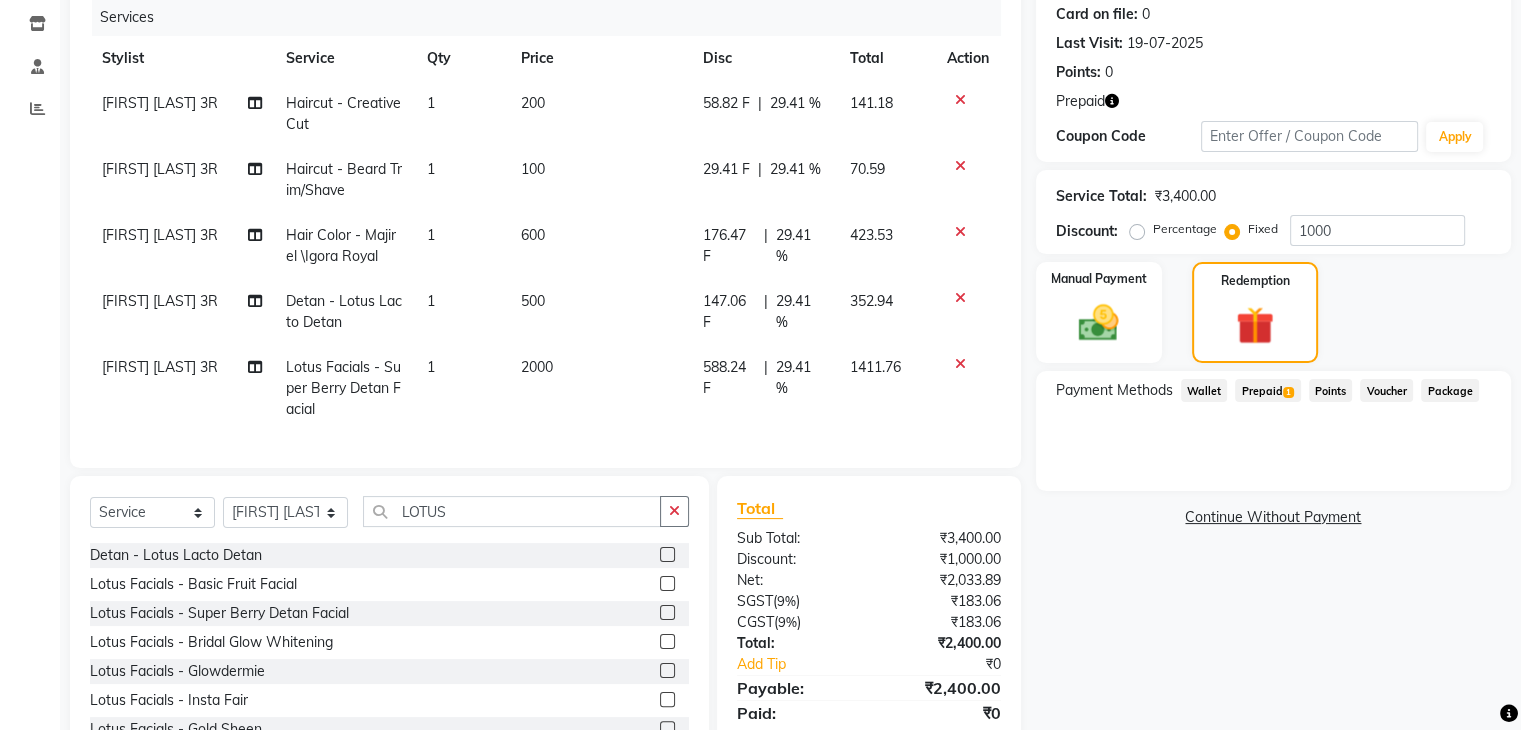 click on "Prepaid  1" 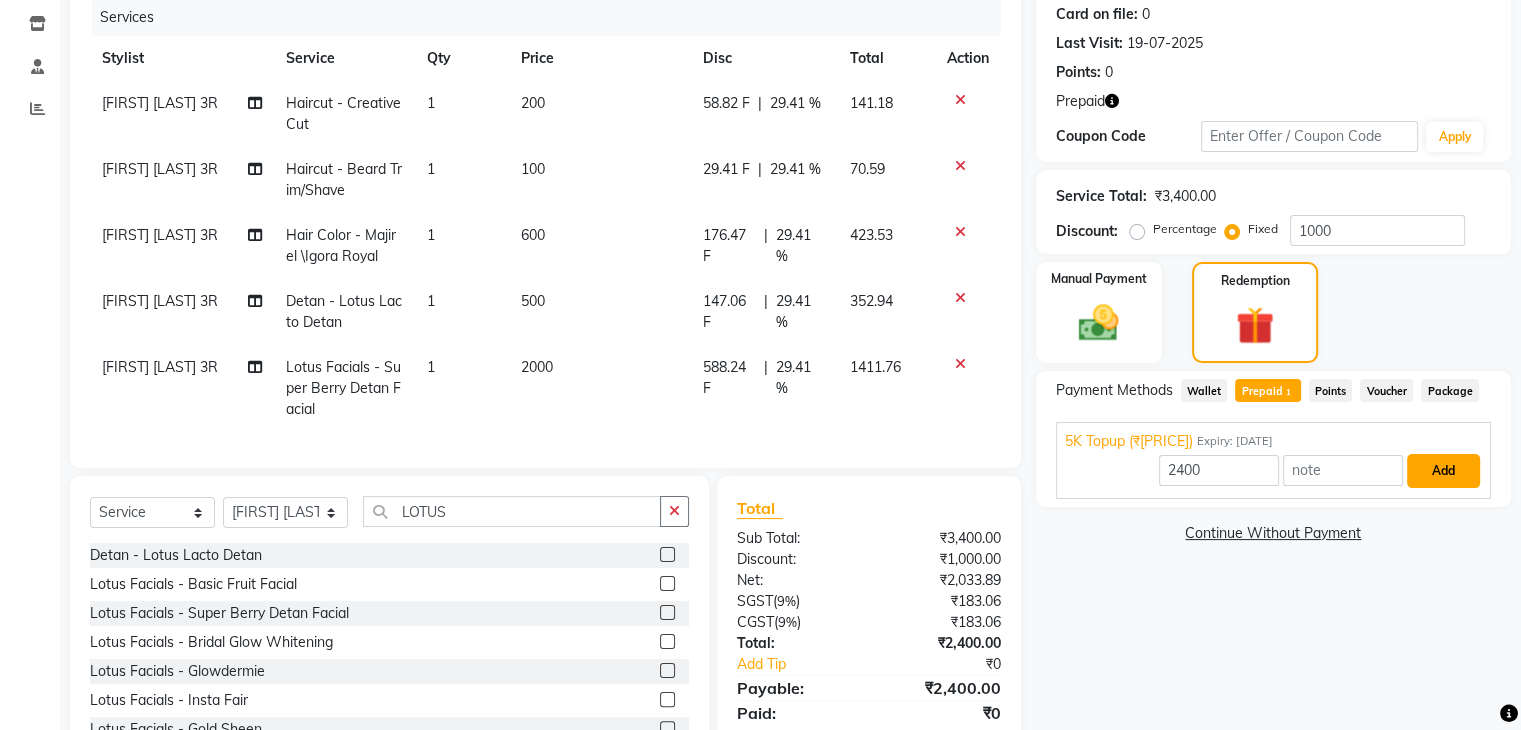 click on "Add" at bounding box center (1443, 471) 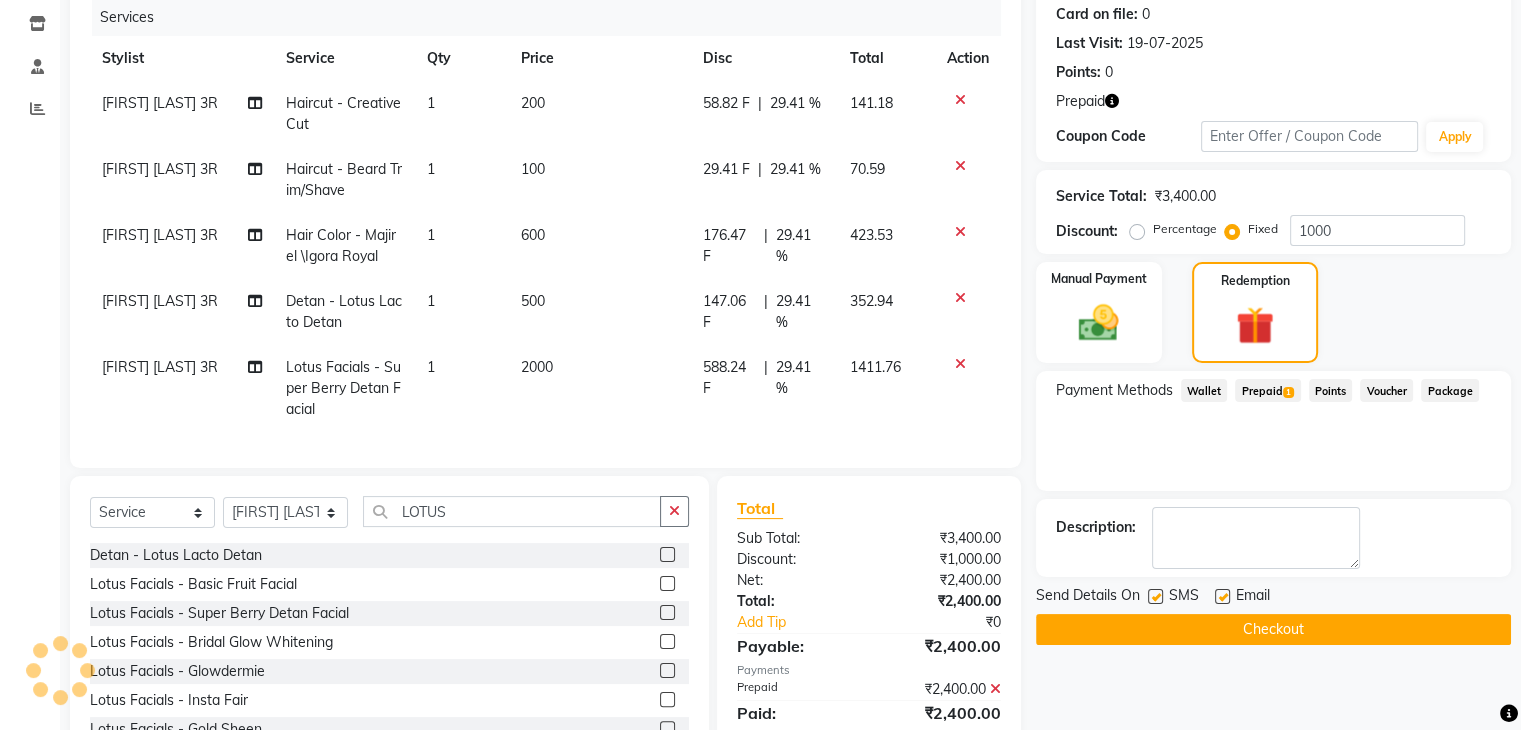 click on "Checkout" 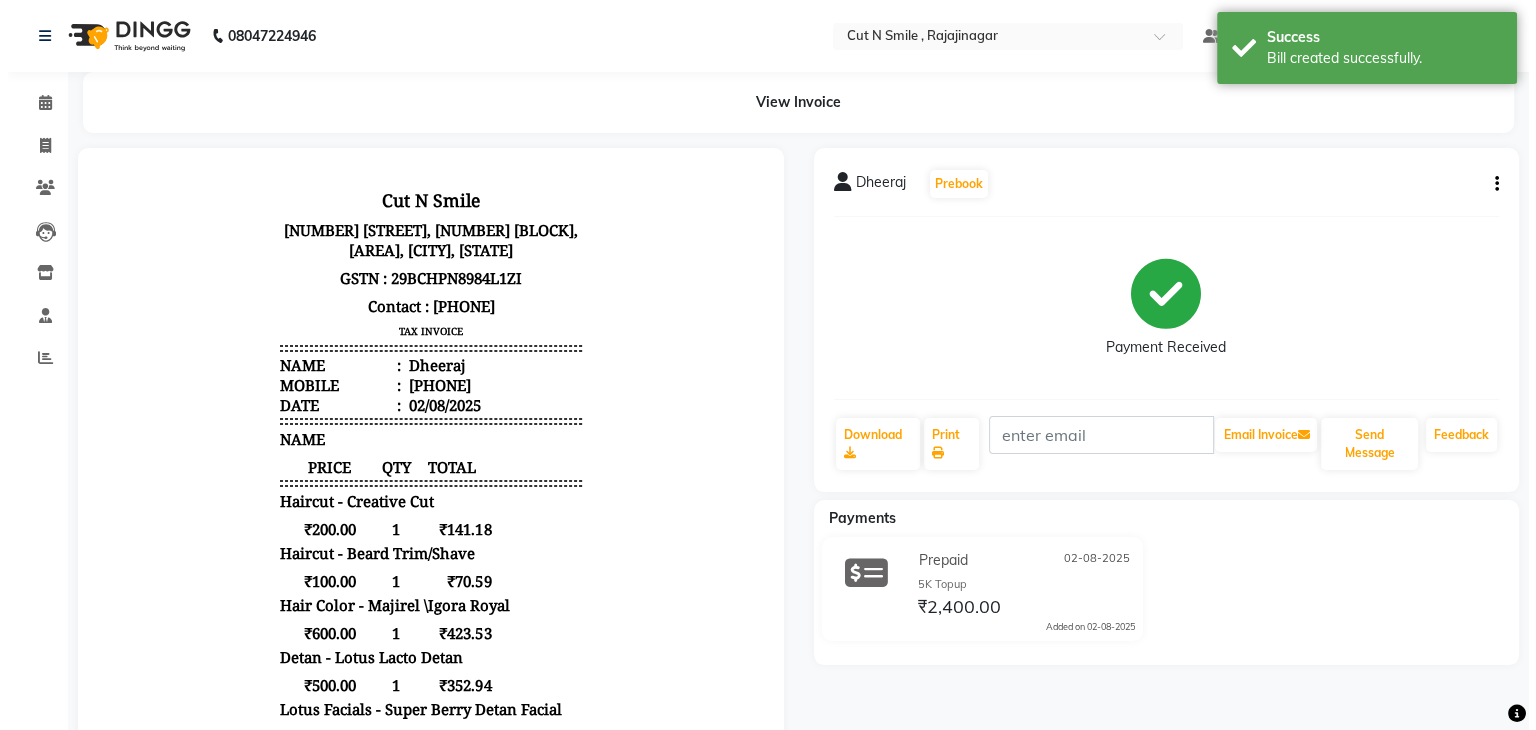 scroll, scrollTop: 0, scrollLeft: 0, axis: both 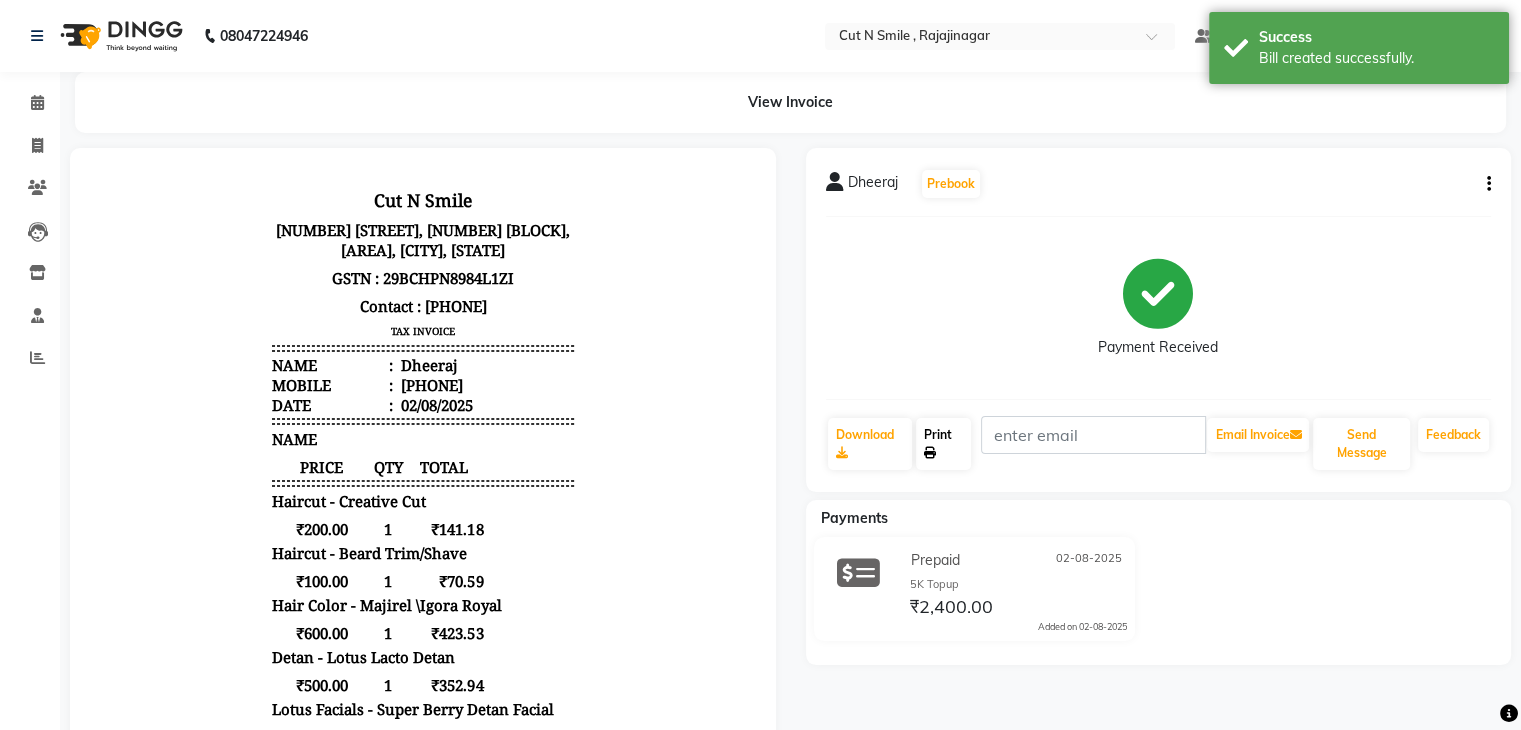 click on "Print" 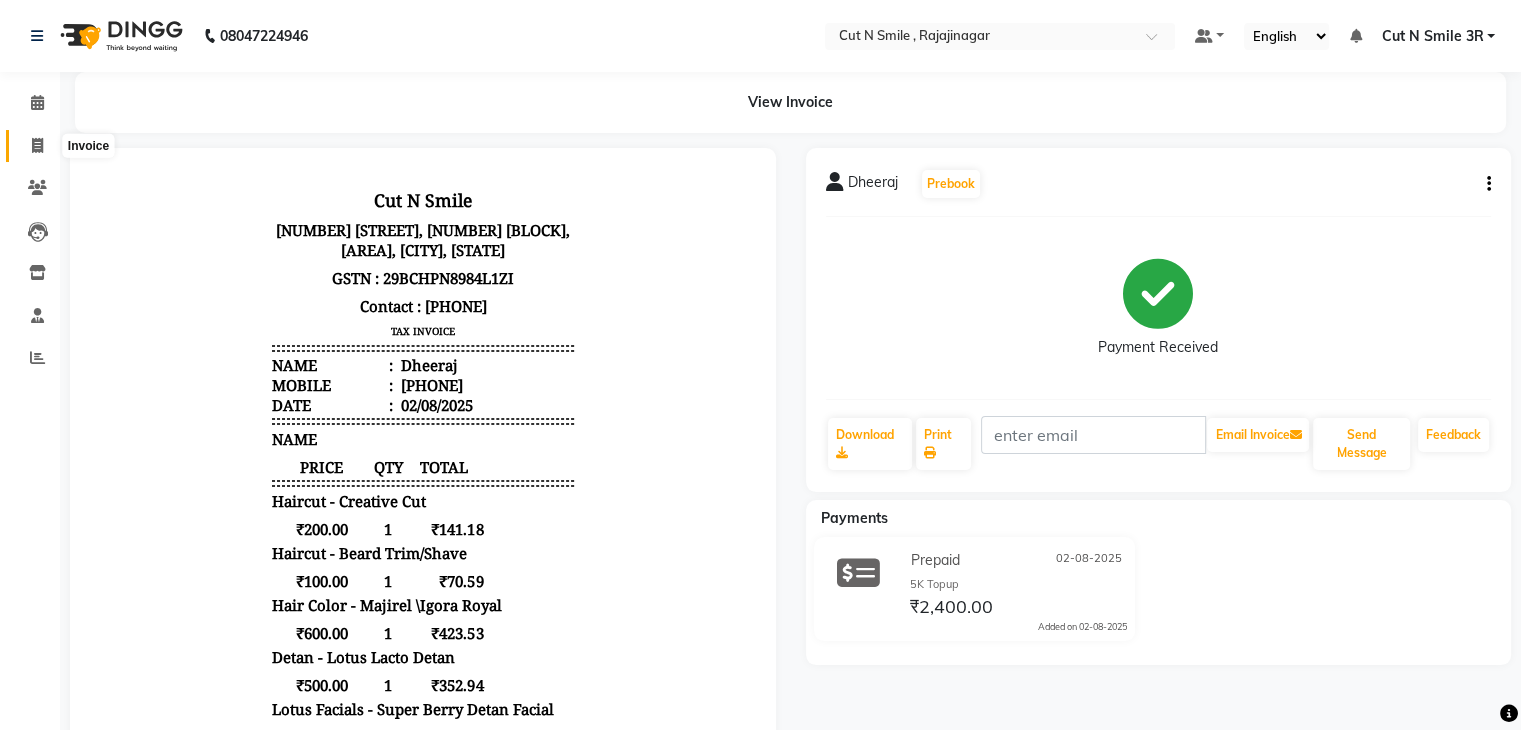 click 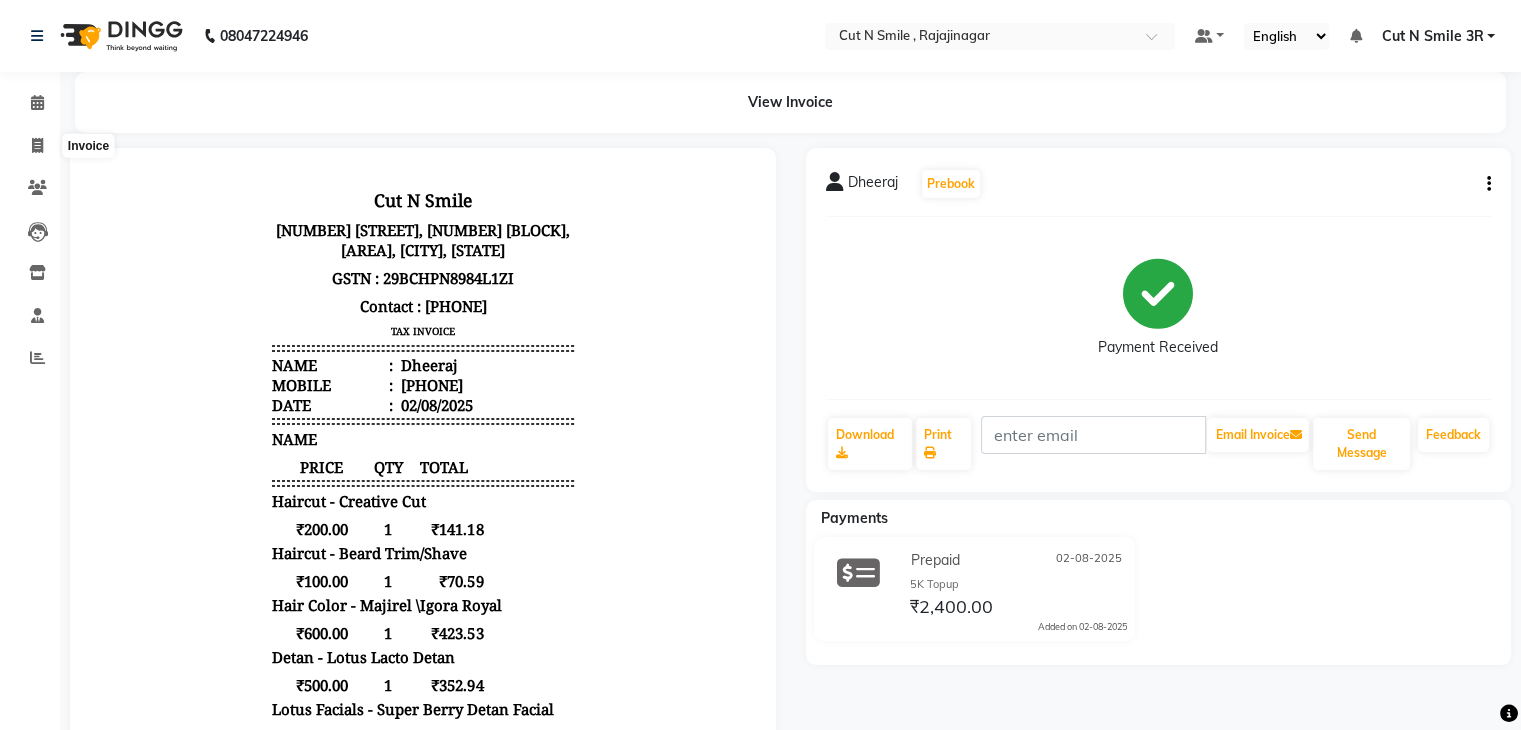 select on "service" 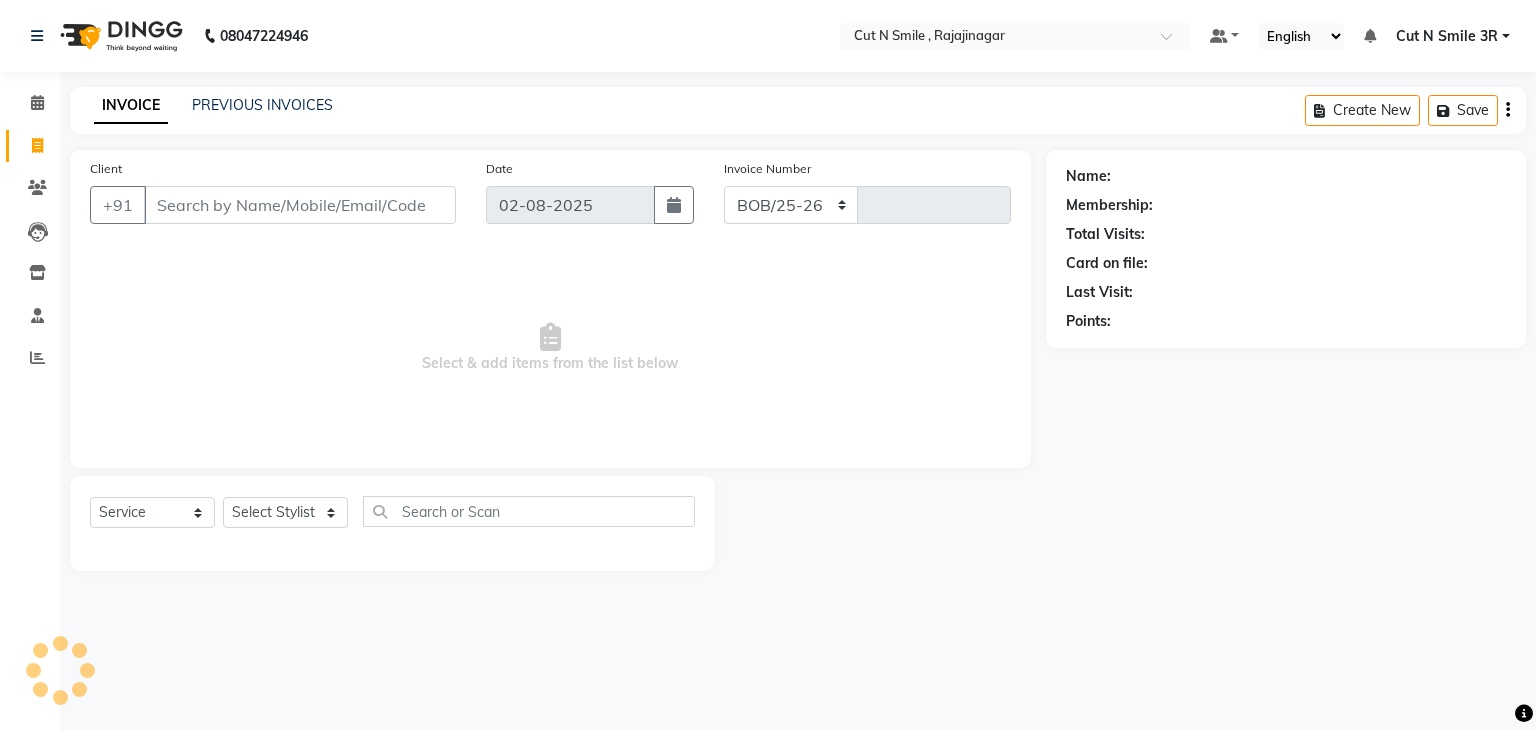 select on "7187" 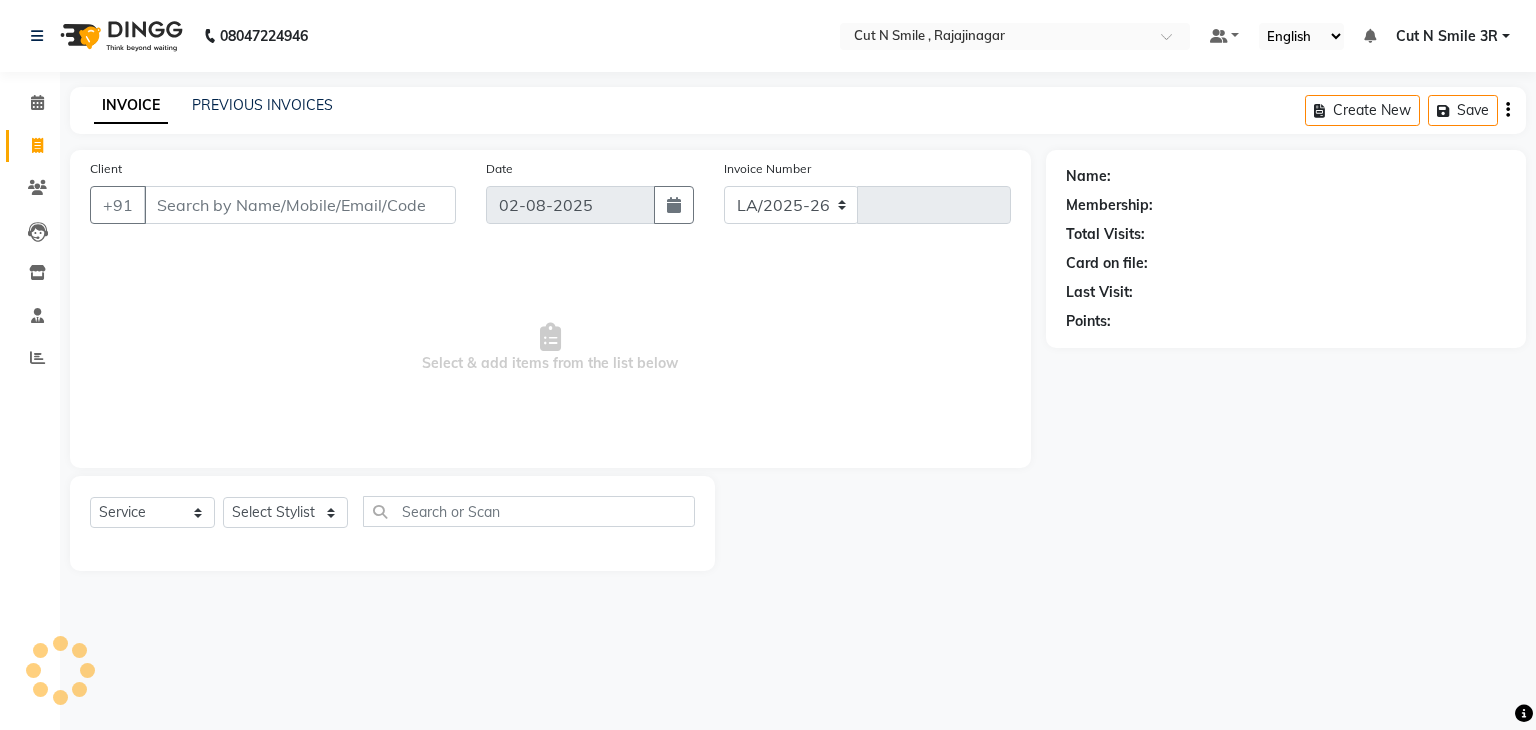 type on "115" 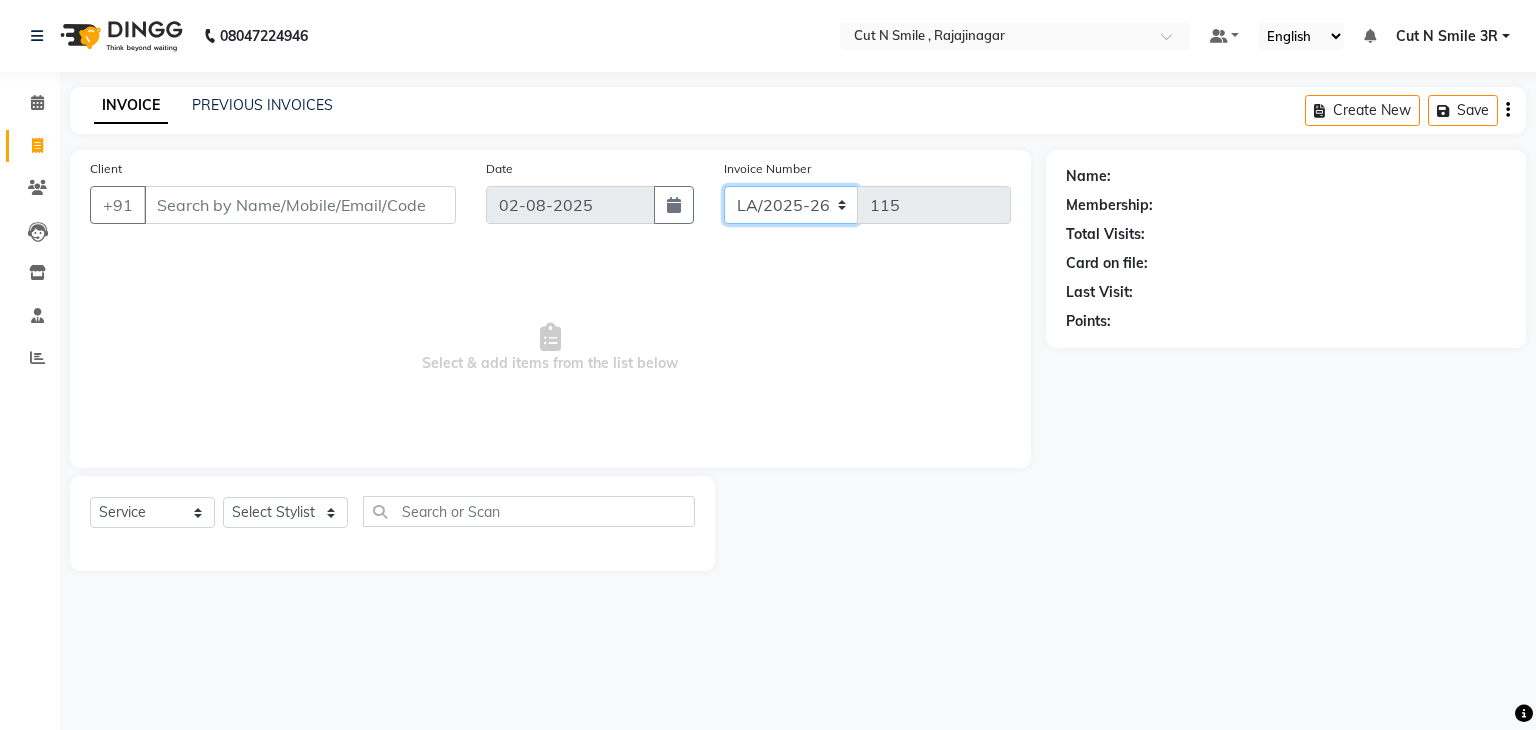 drag, startPoint x: 824, startPoint y: 221, endPoint x: 825, endPoint y: 351, distance: 130.00385 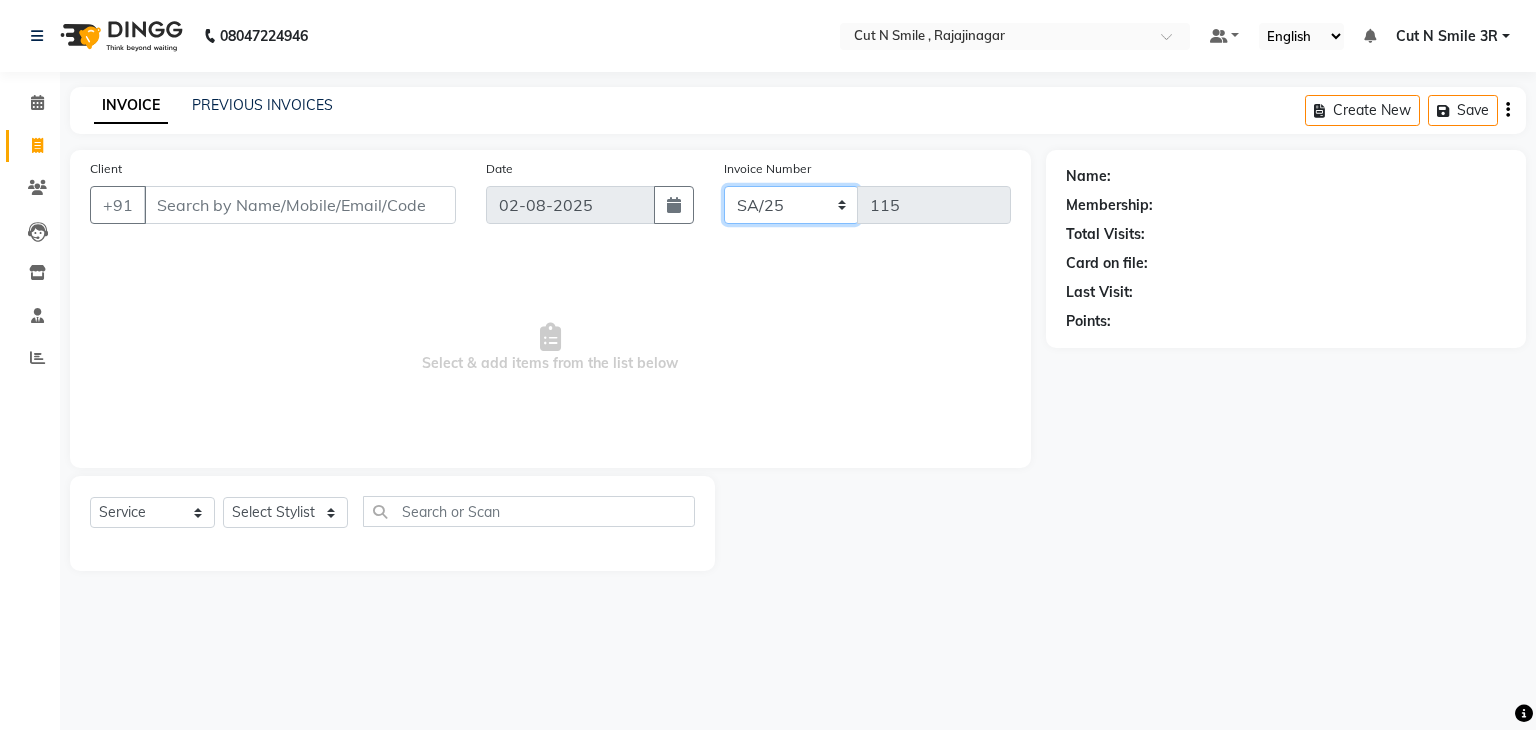 click on "BOB/25-26 LA/2025-26 SH/25 CH/25 SA/25" 